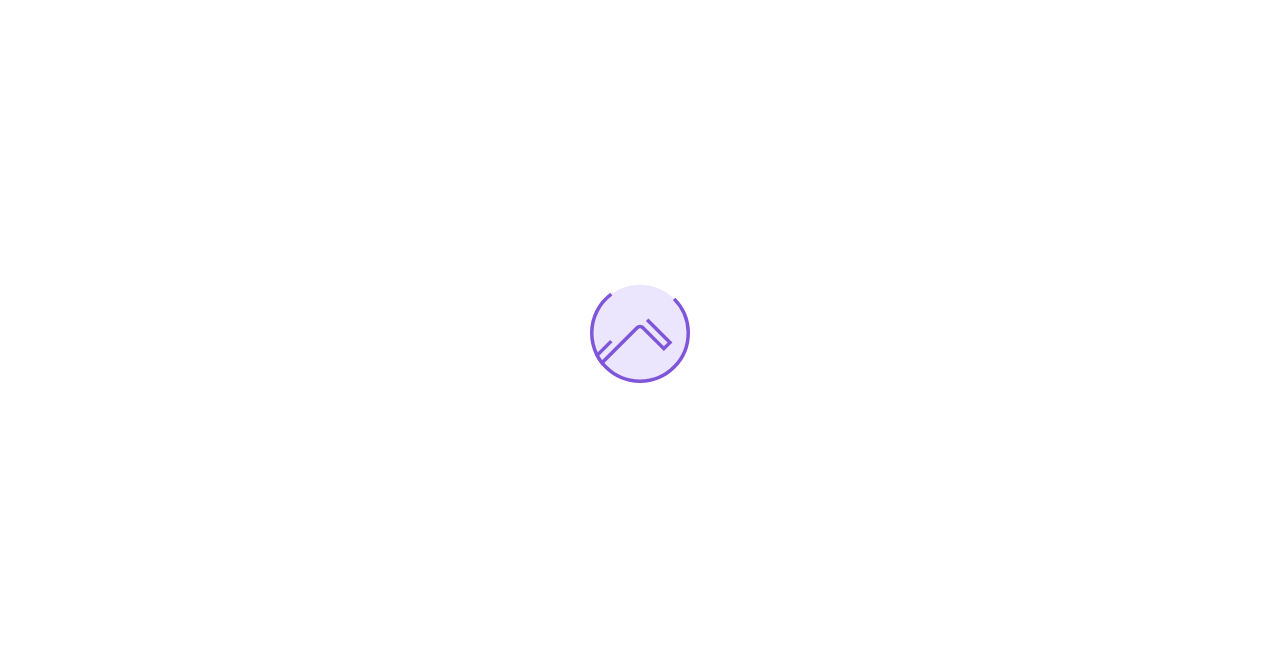 scroll, scrollTop: 0, scrollLeft: 0, axis: both 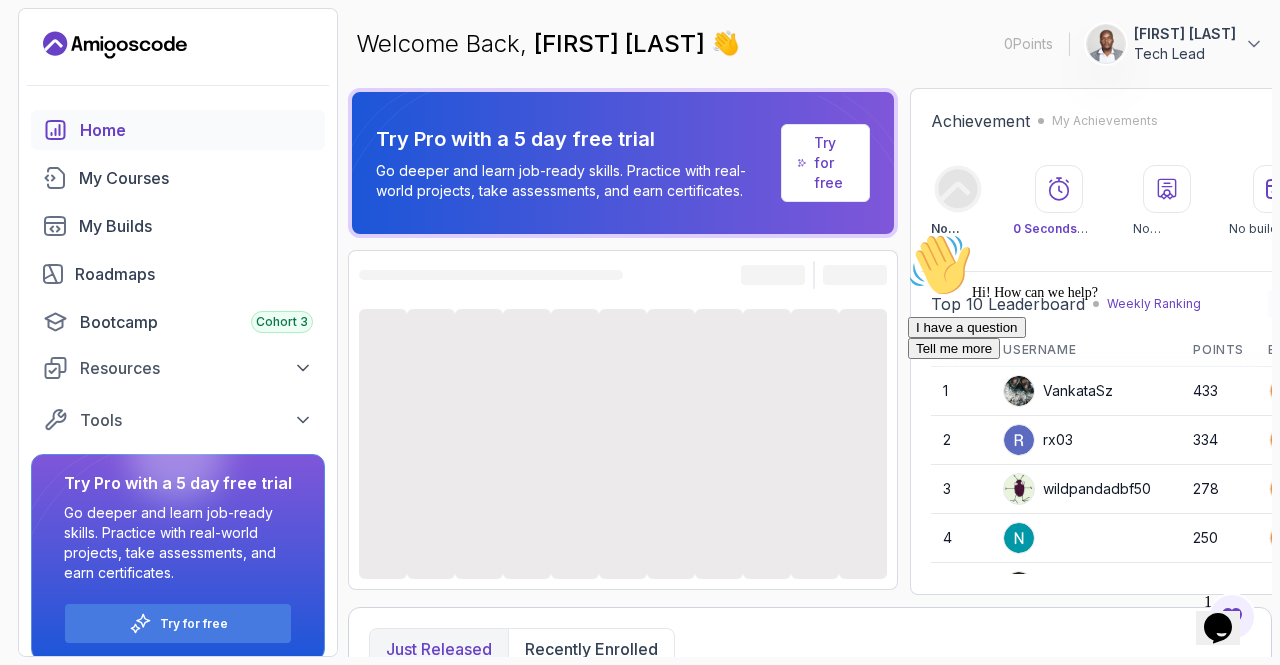 click at bounding box center (908, 233) 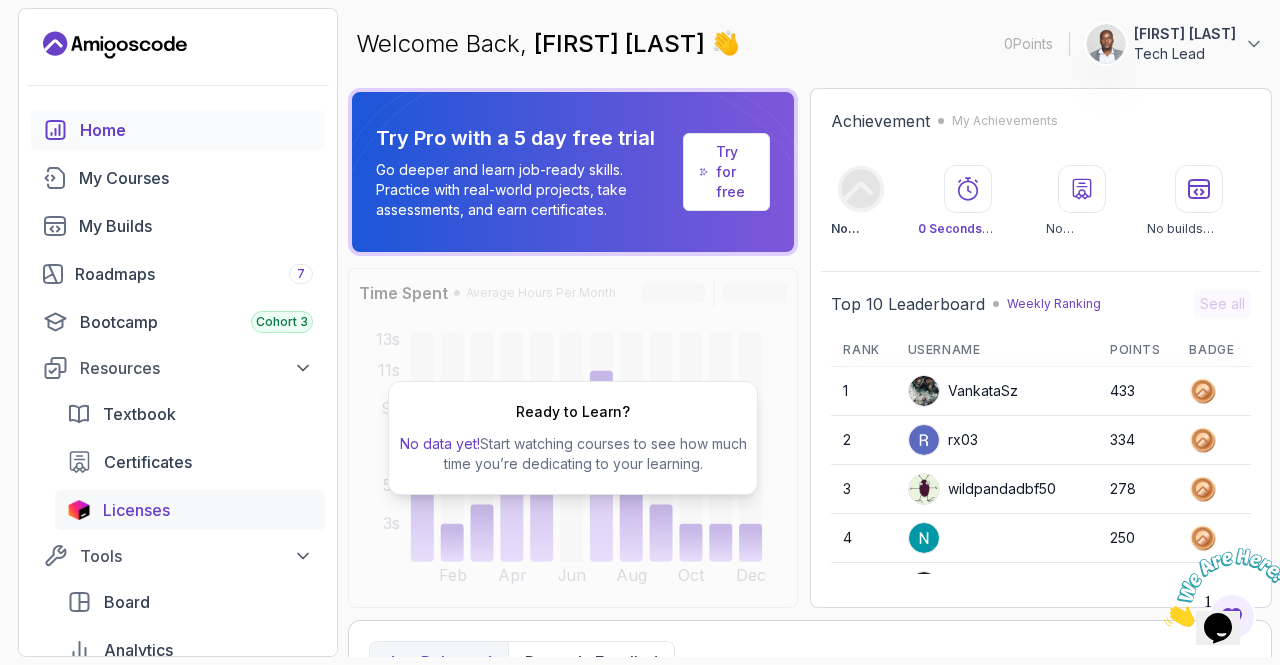 click on "Licenses" at bounding box center (136, 510) 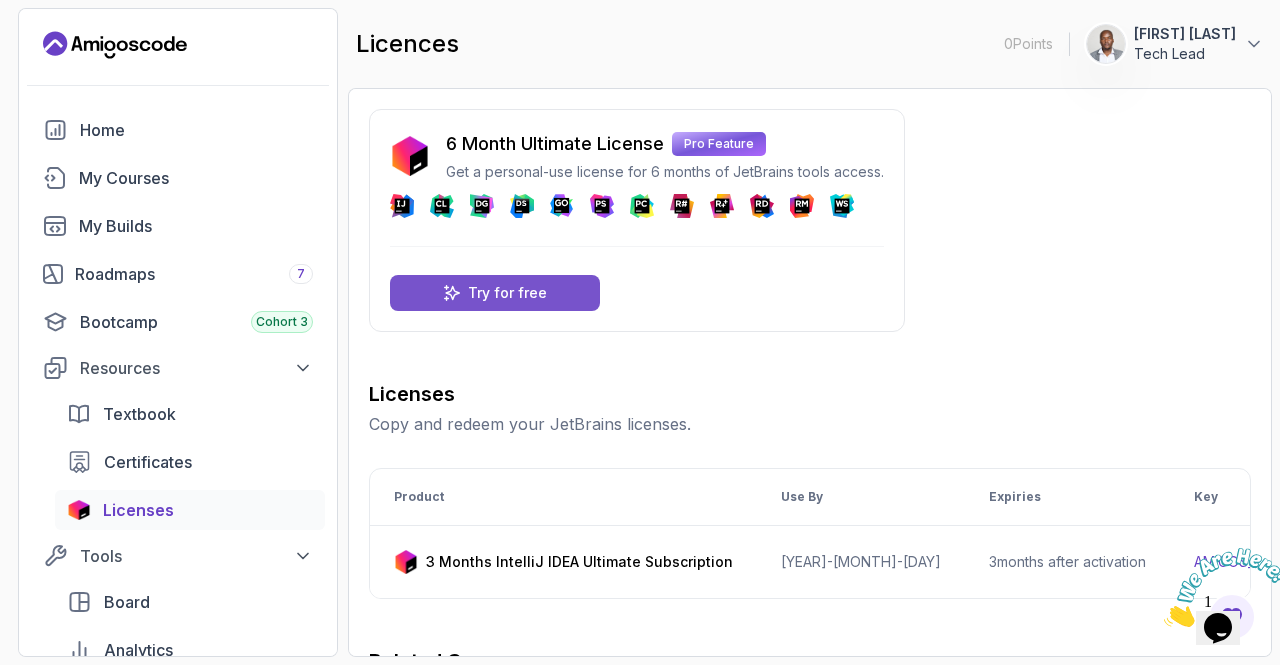 click on "Try for free" at bounding box center (495, 293) 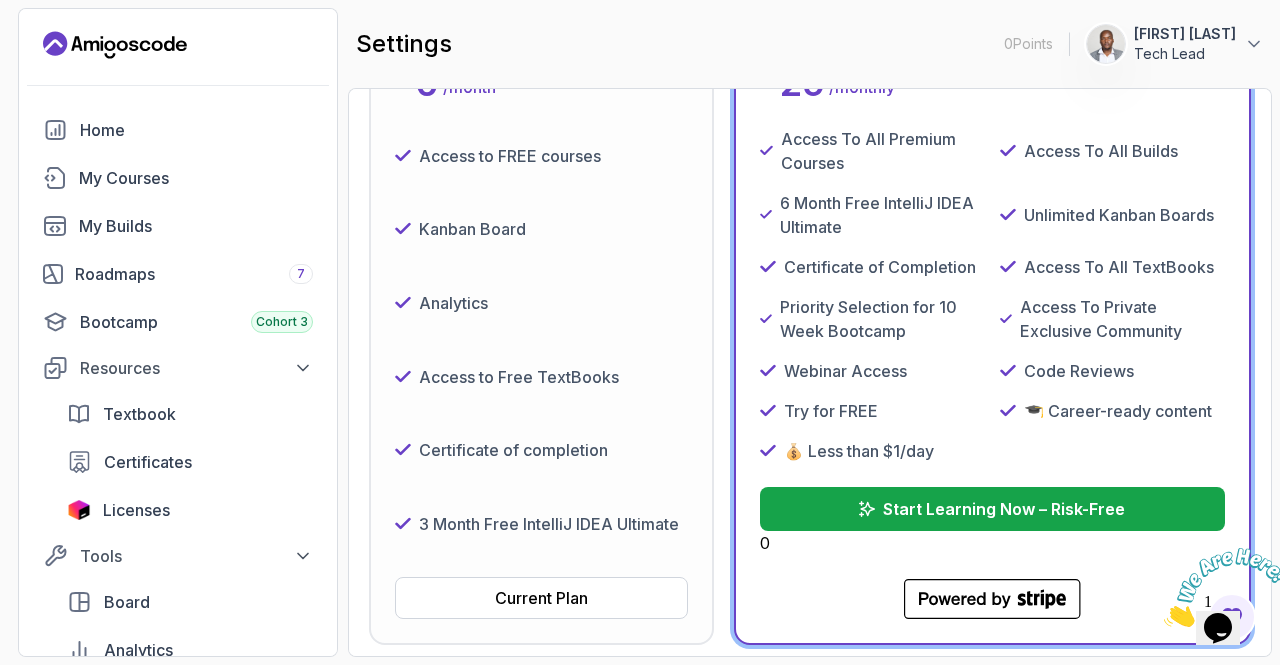 scroll, scrollTop: 396, scrollLeft: 0, axis: vertical 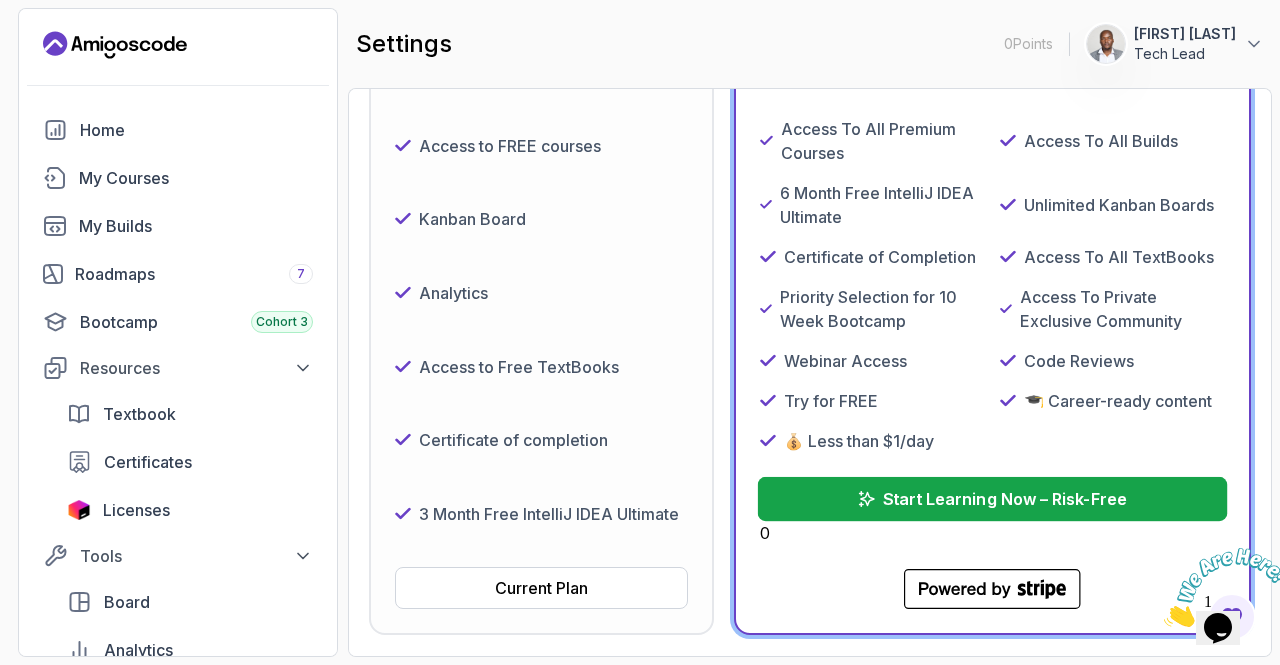 click on "Start Learning Now – Risk-Free" at bounding box center [1004, 499] 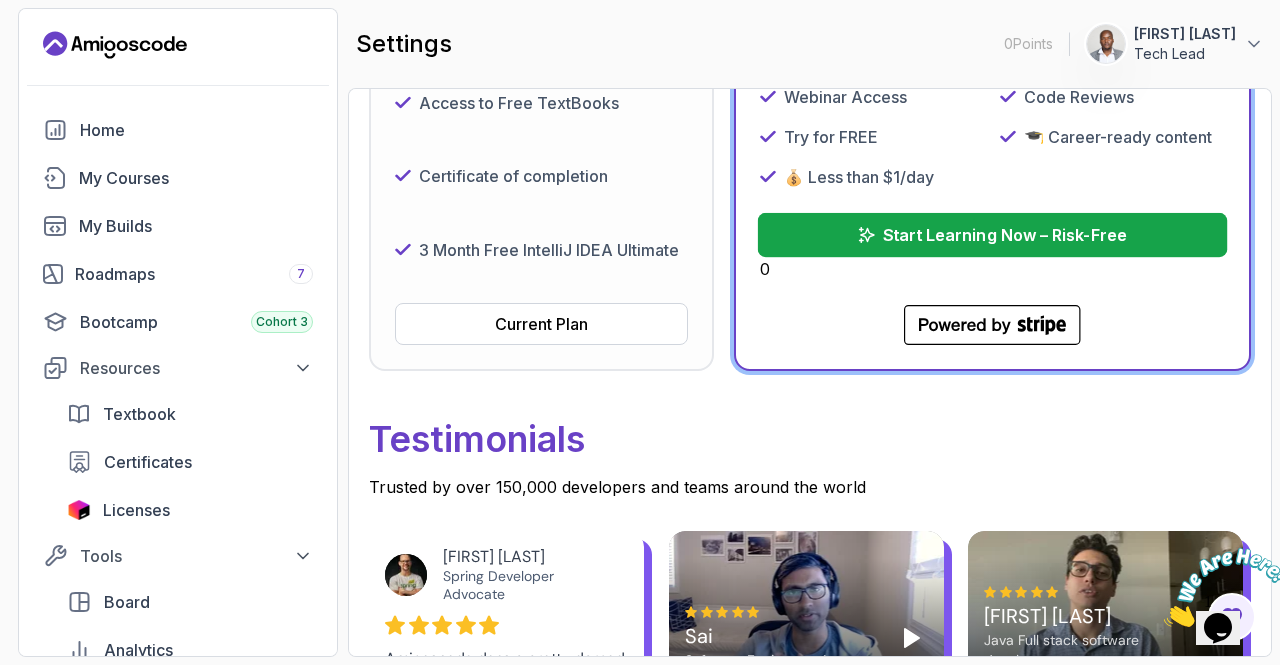 scroll, scrollTop: 674, scrollLeft: 0, axis: vertical 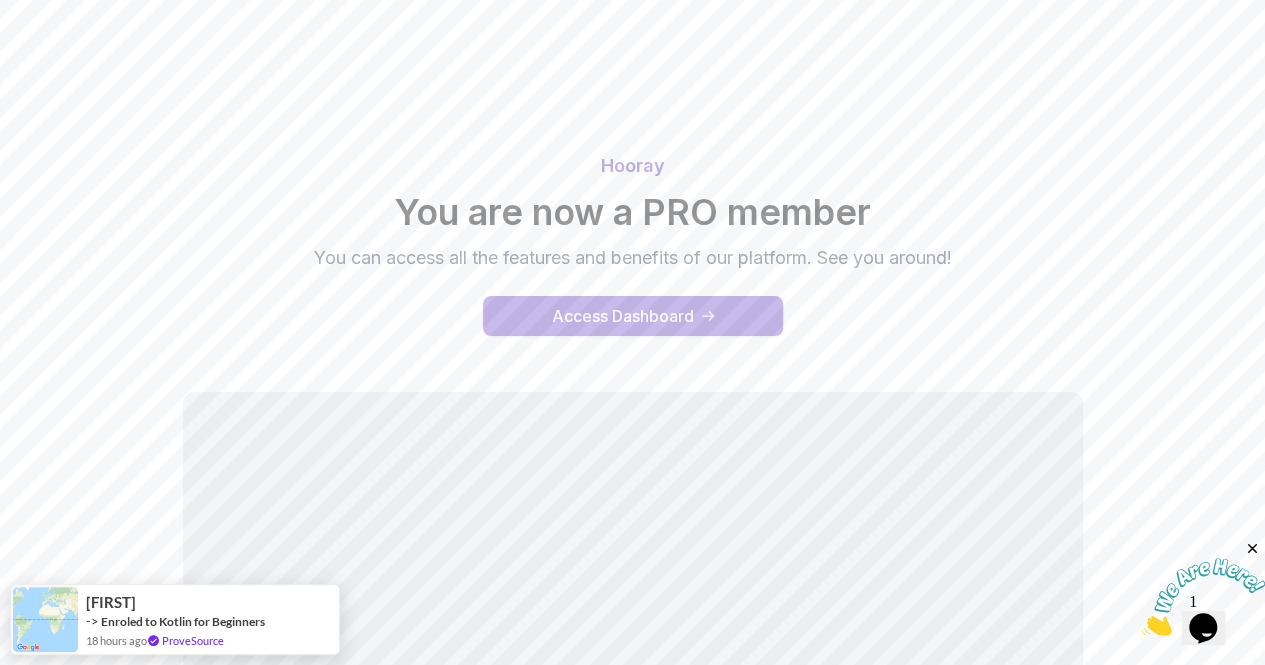 click on "Access Dashboard" at bounding box center (623, 316) 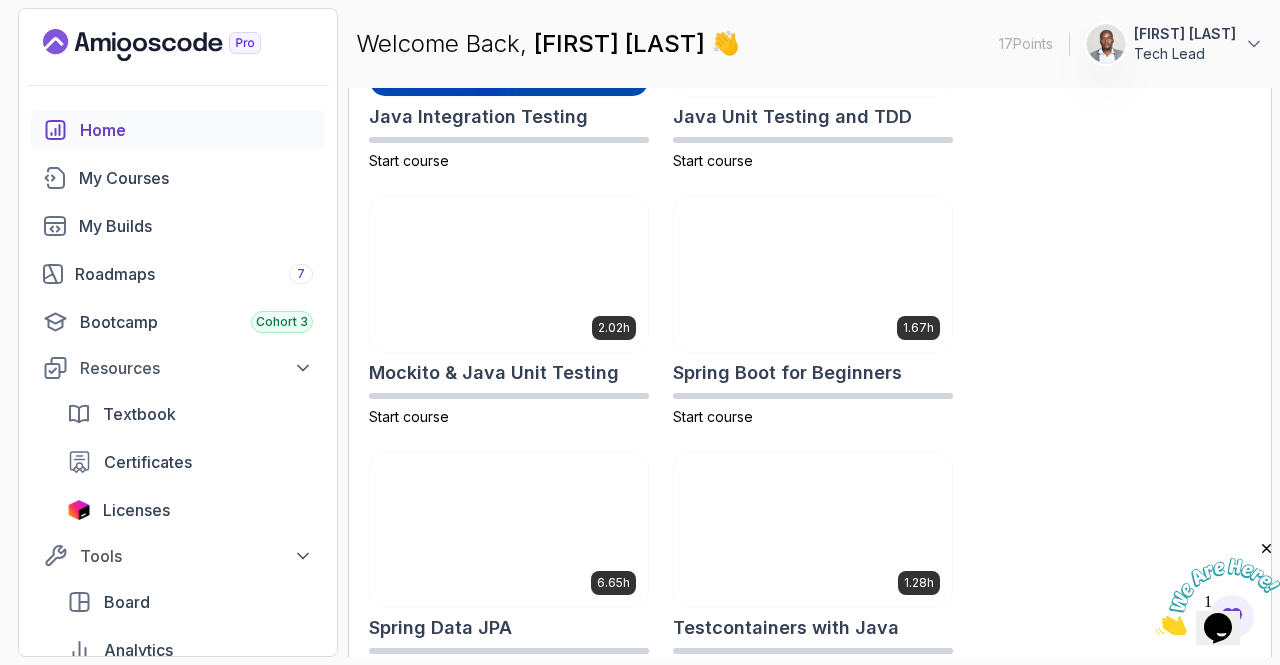 scroll, scrollTop: 1069, scrollLeft: 0, axis: vertical 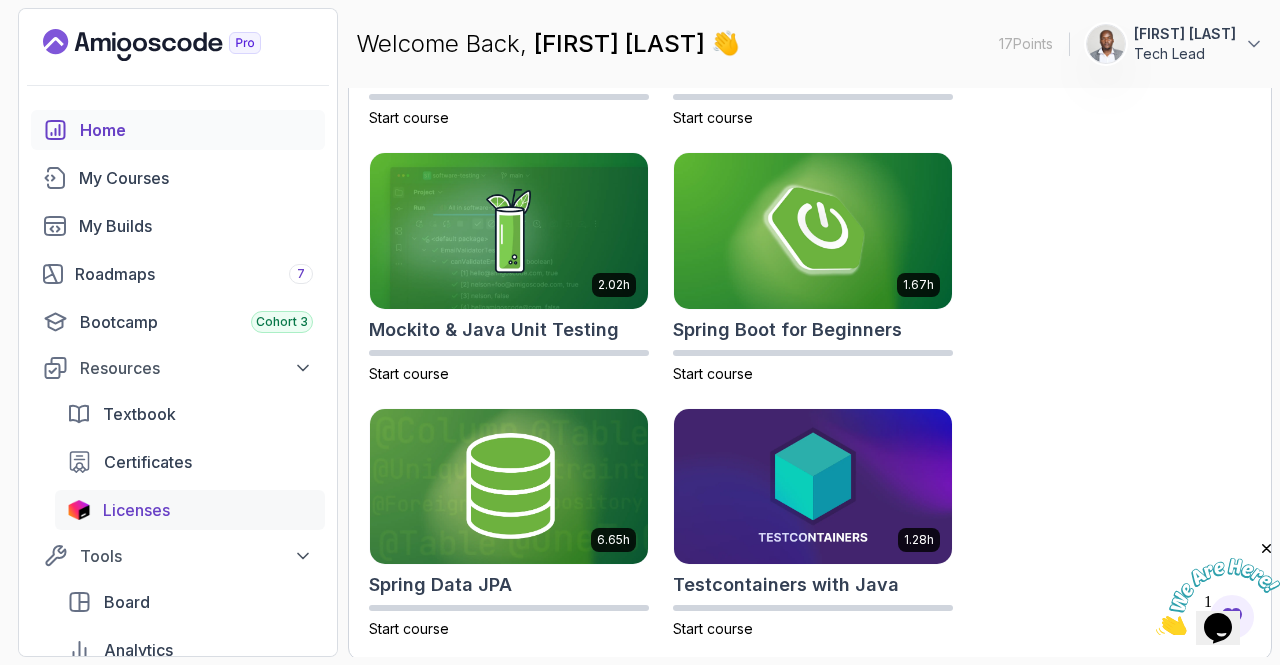 click on "Licenses" at bounding box center (208, 510) 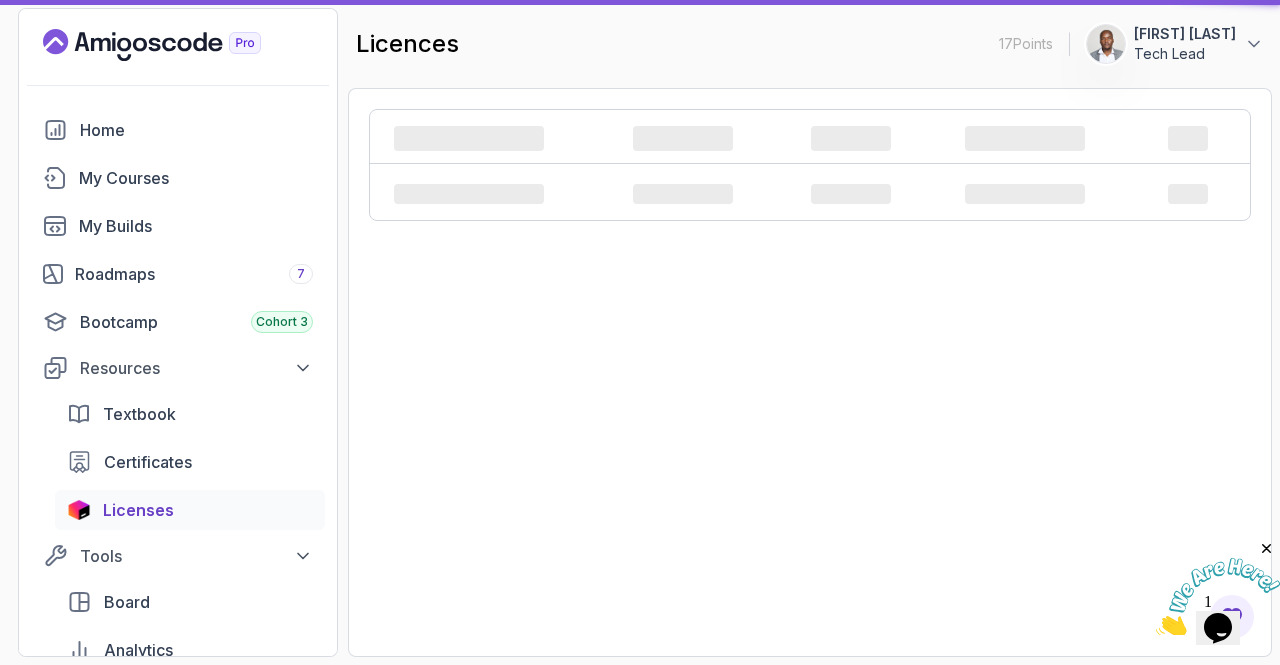 scroll, scrollTop: 0, scrollLeft: 0, axis: both 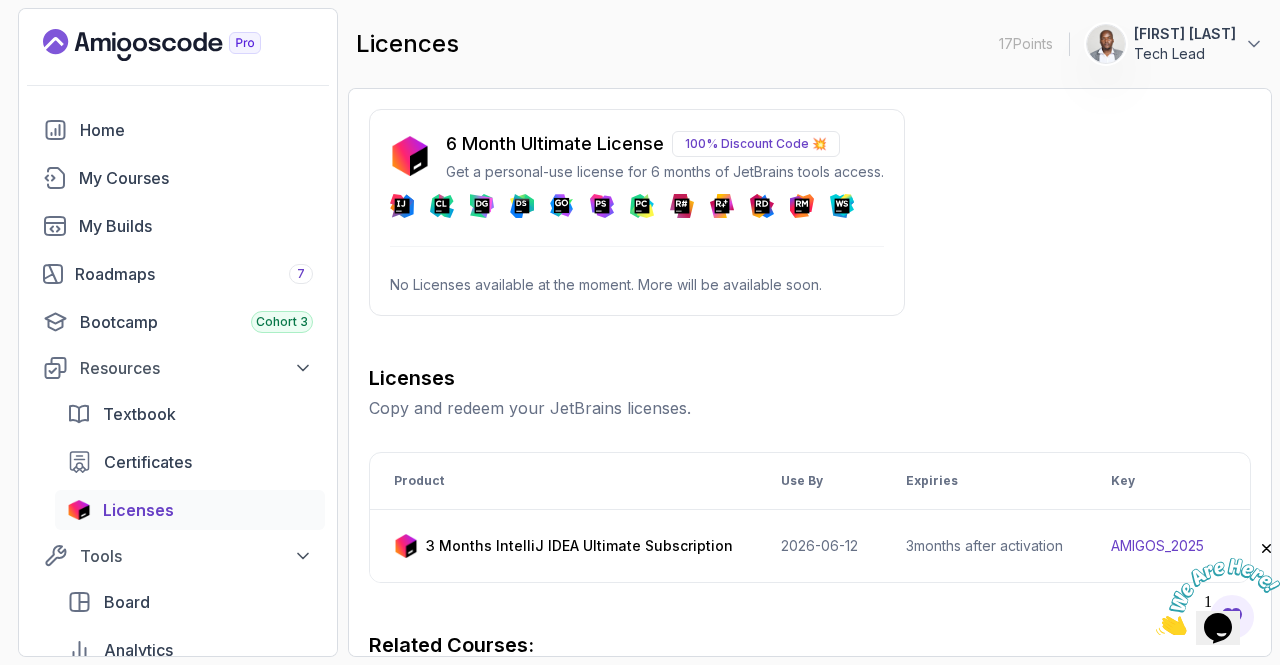 click on "100% Discount Code 💥" at bounding box center [756, 144] 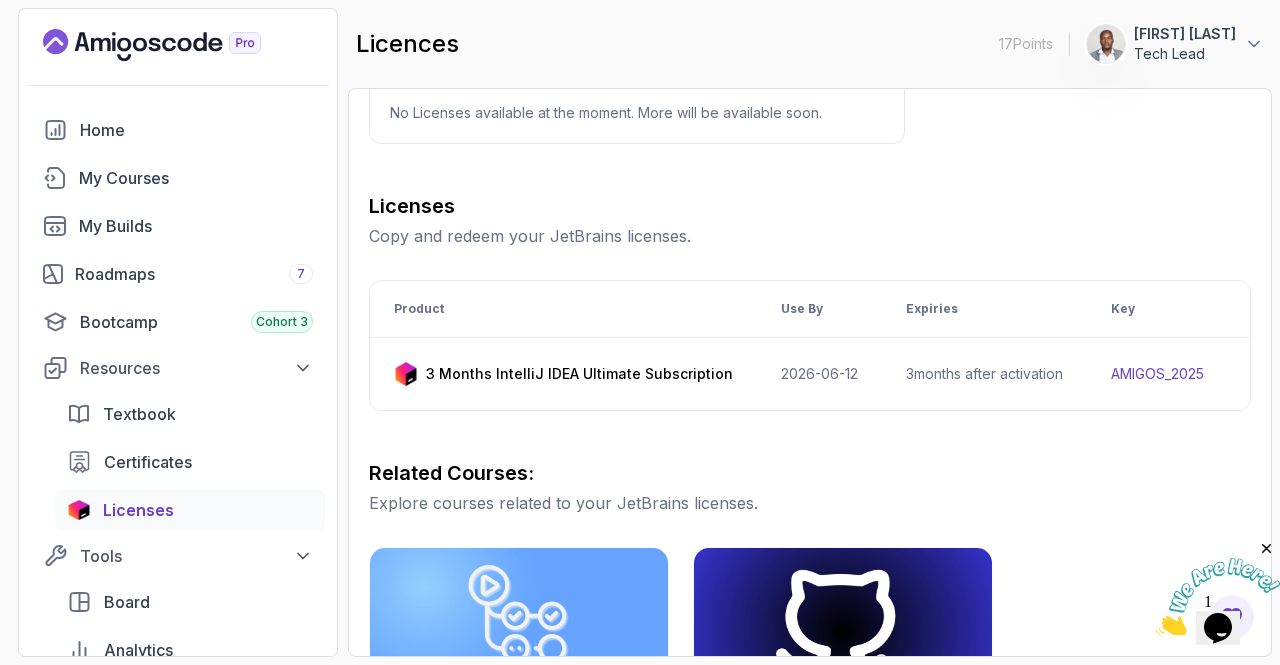 scroll, scrollTop: 175, scrollLeft: 0, axis: vertical 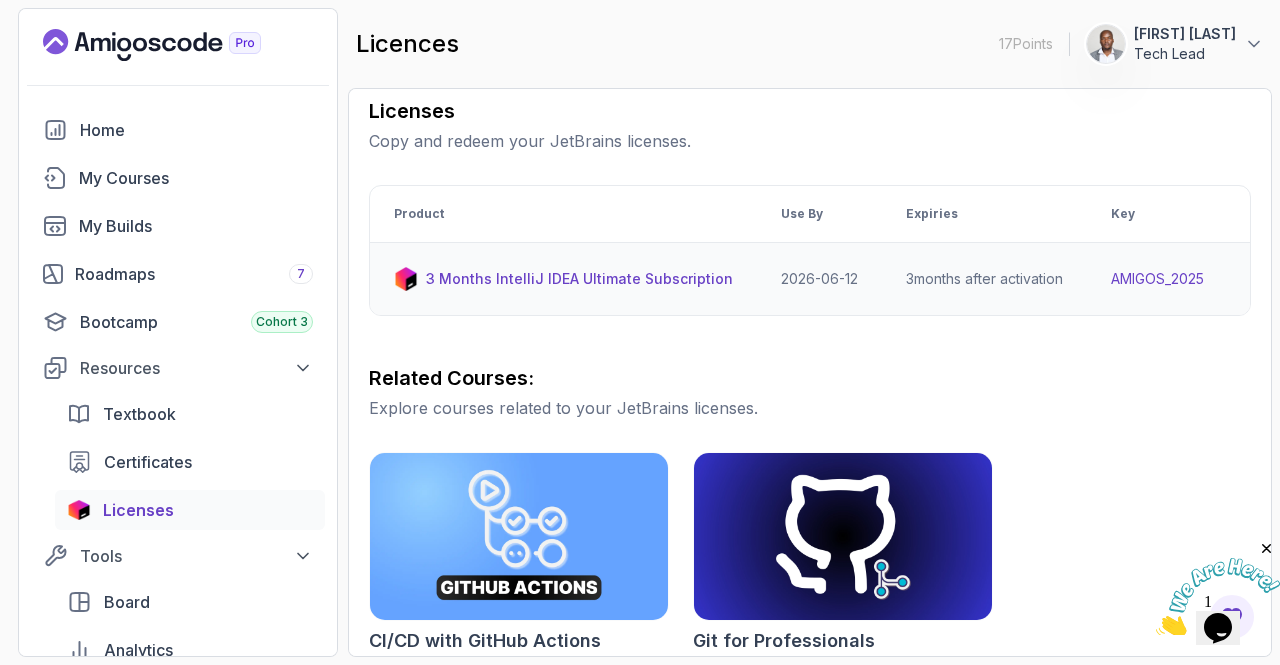 click on "[YEAR]-[MONTH]-[DAY]" at bounding box center (819, 279) 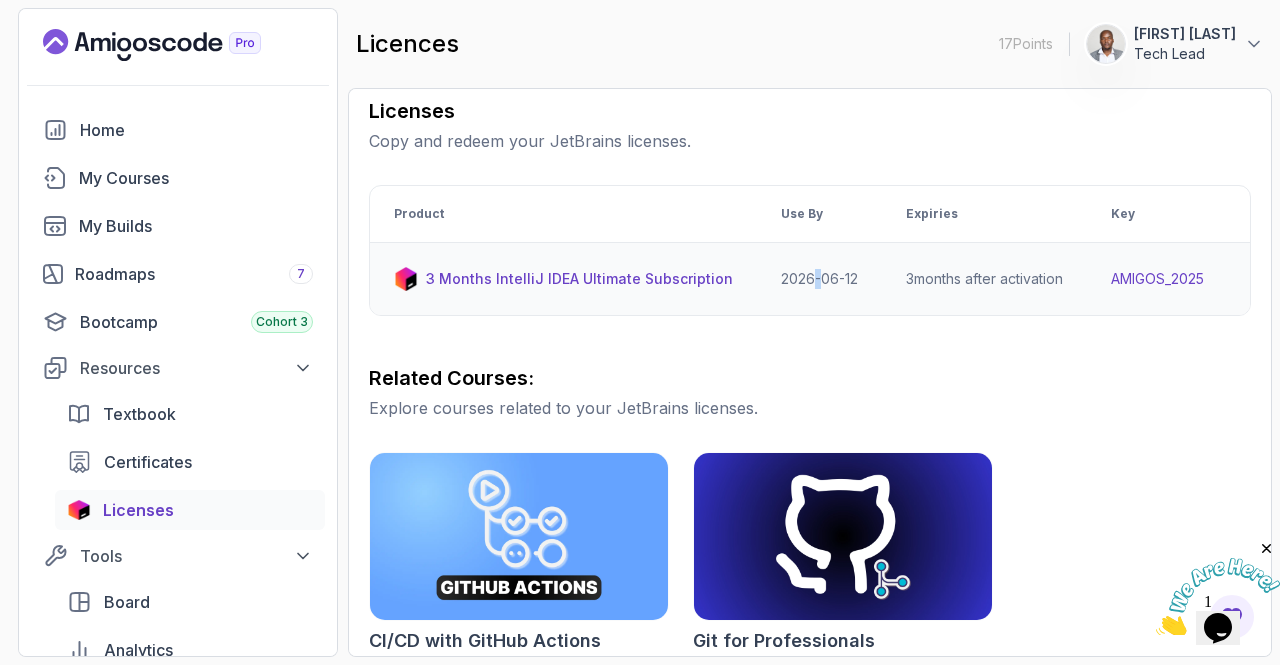 click on "[YEAR]-[MONTH]-[DAY]" at bounding box center [819, 279] 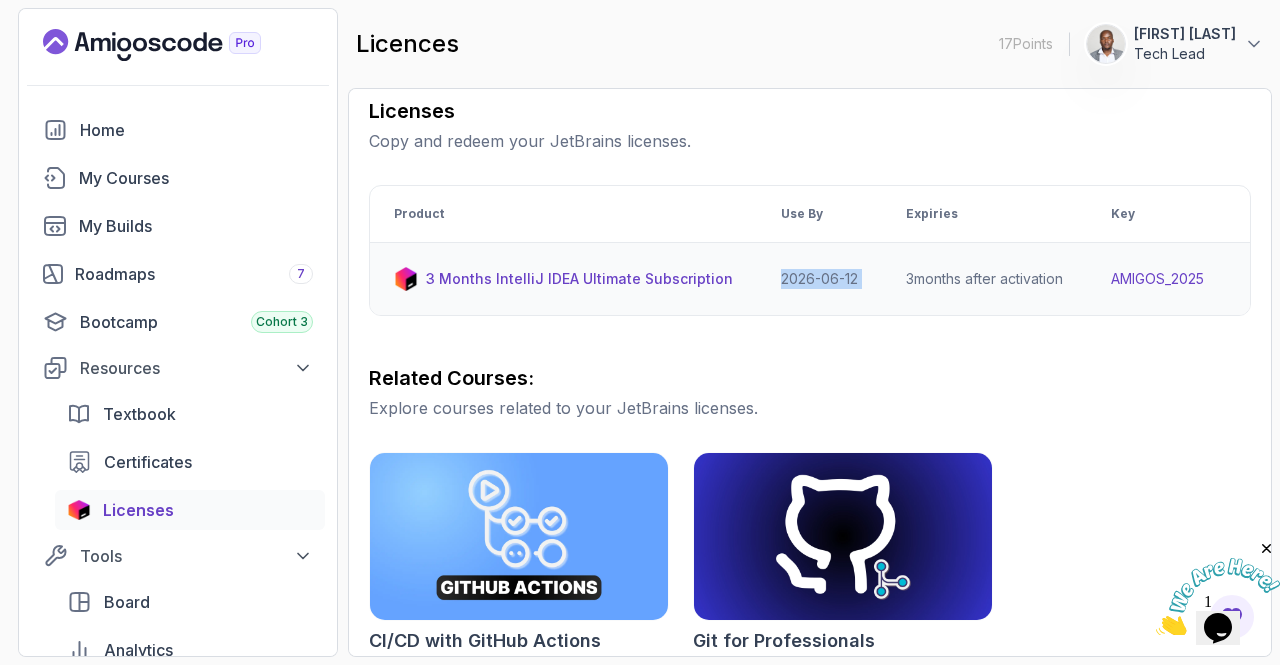 click on "[YEAR]-[MONTH]-[DAY]" at bounding box center [819, 279] 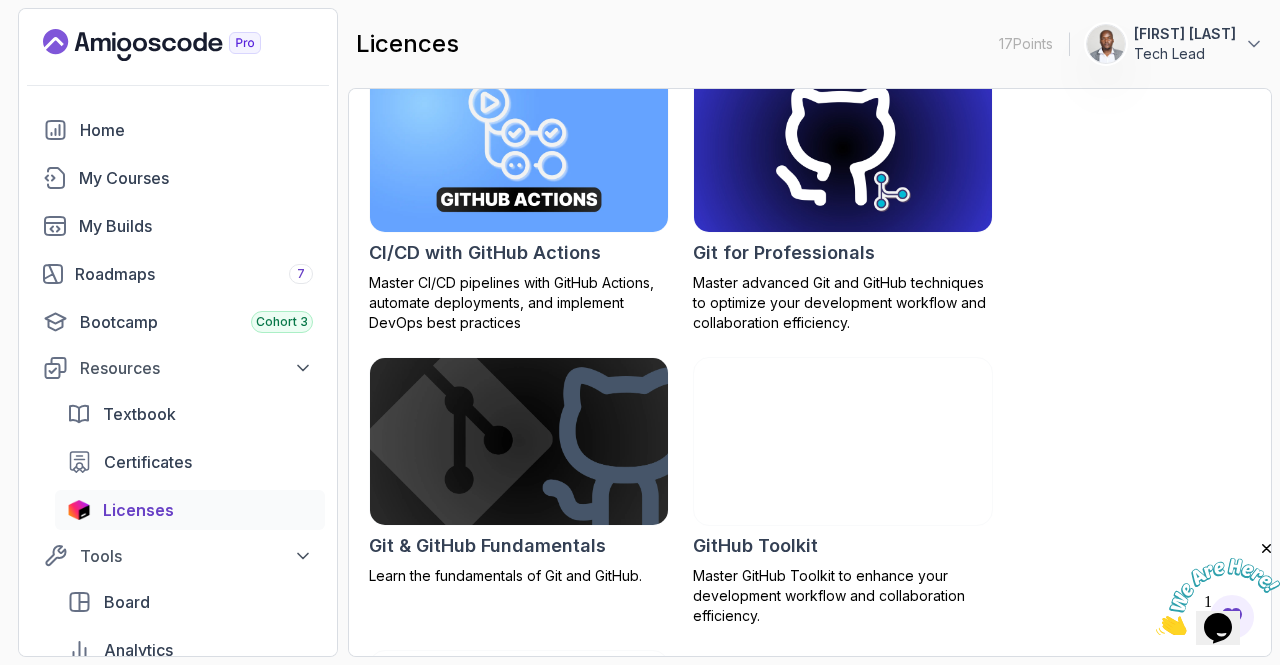 scroll, scrollTop: 661, scrollLeft: 0, axis: vertical 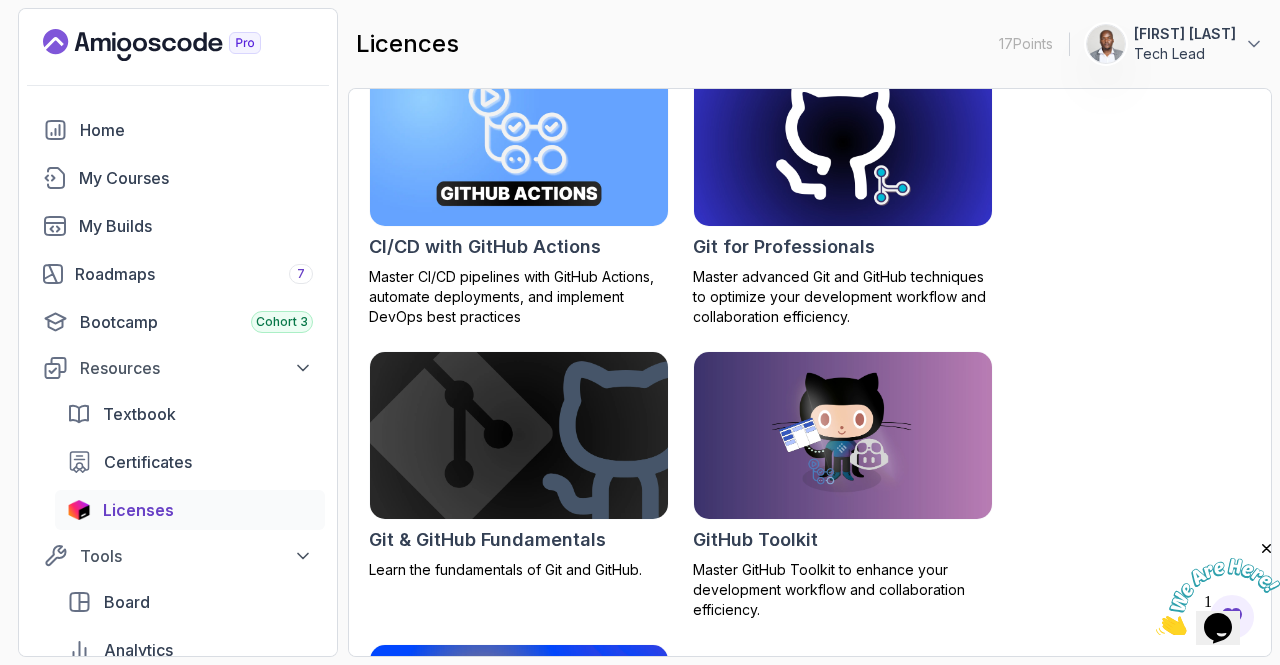 click on "Textbook Certificates Licenses" at bounding box center (190, 462) 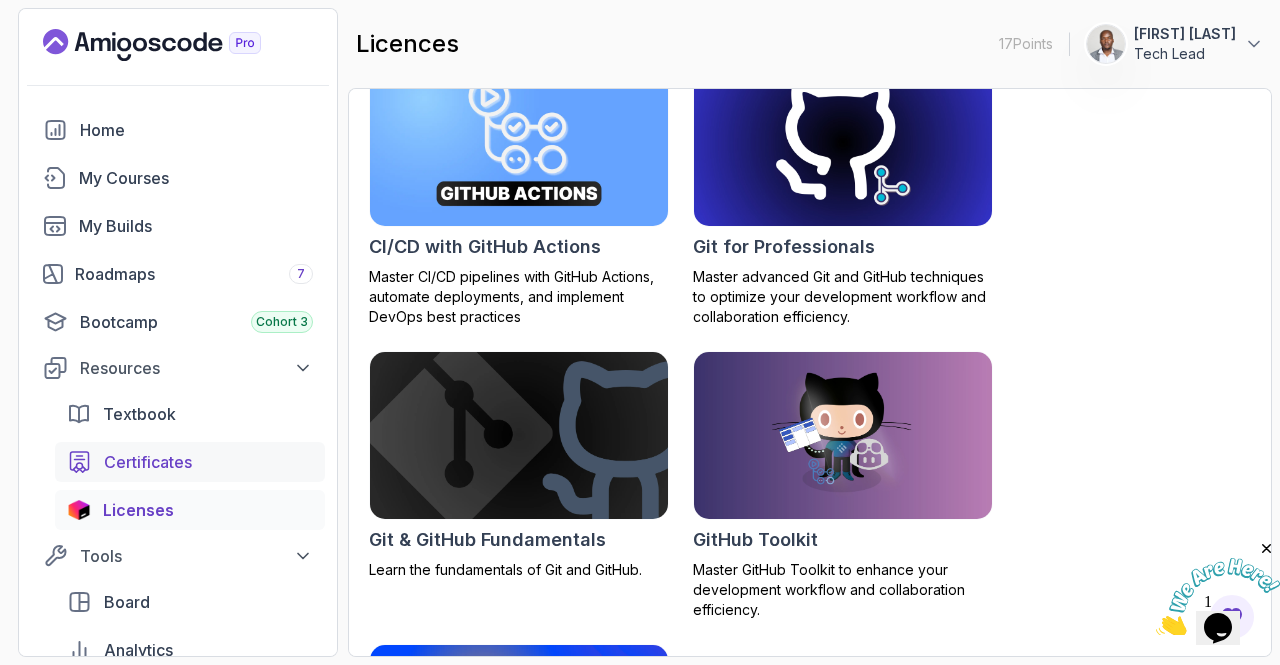 click on "Certificates" at bounding box center (148, 462) 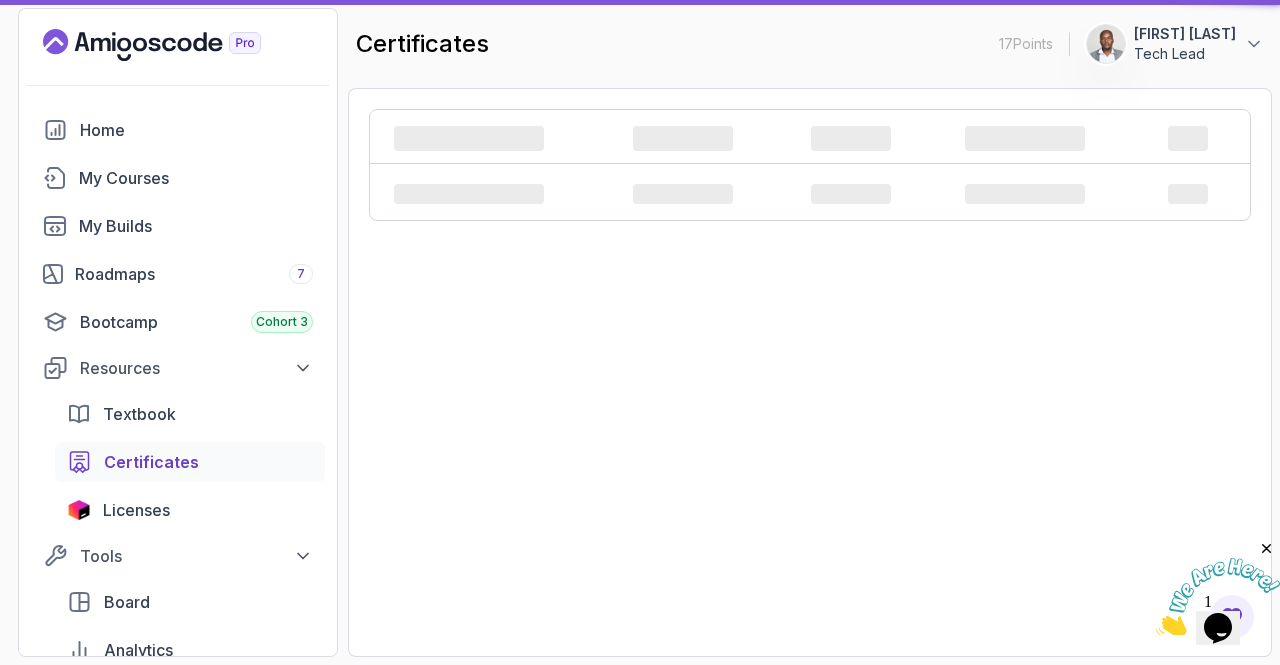 scroll, scrollTop: 0, scrollLeft: 0, axis: both 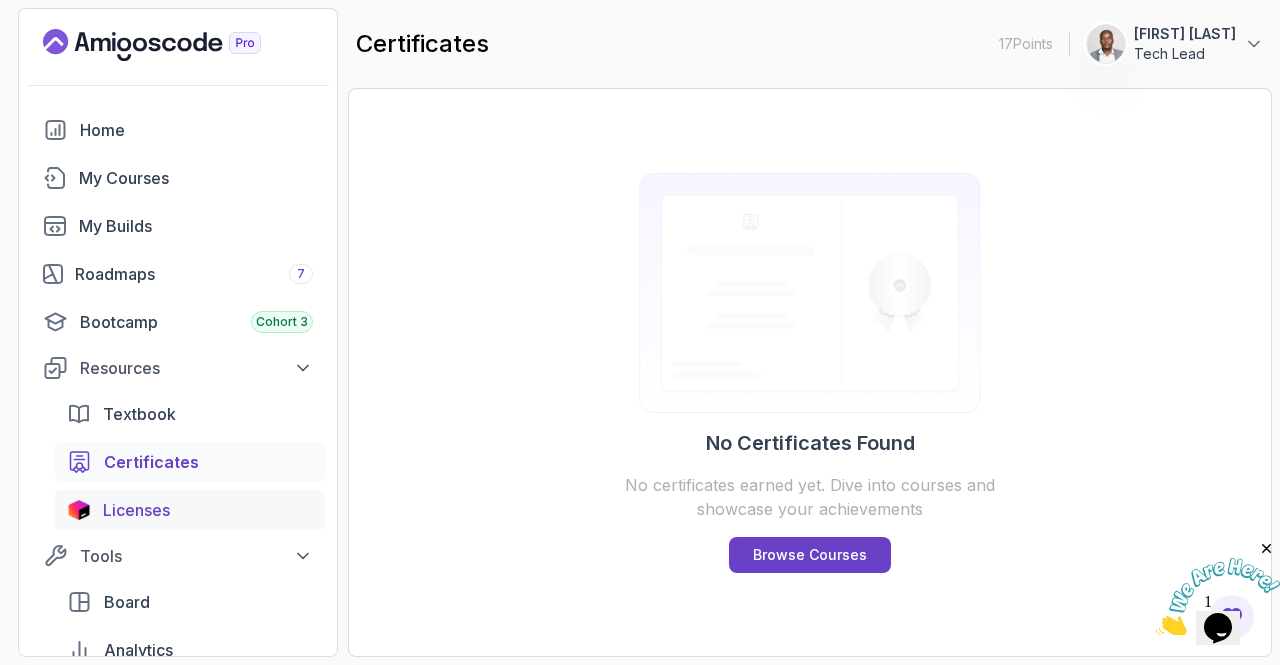 click on "Licenses" at bounding box center (136, 510) 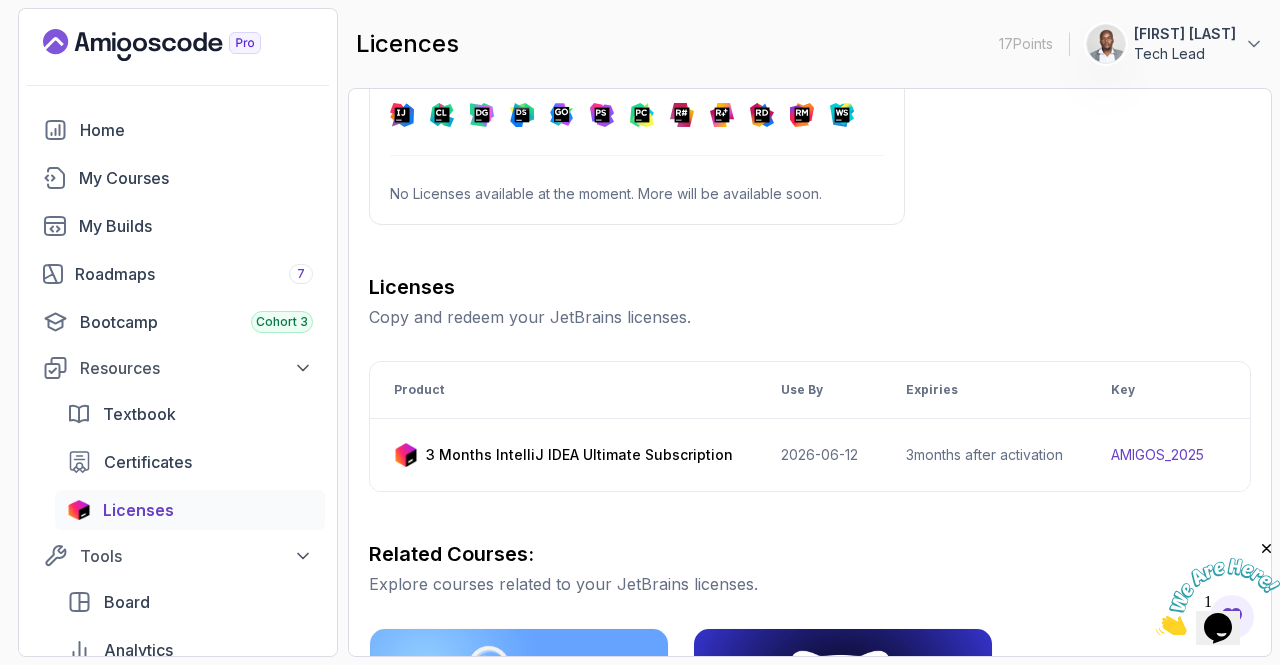 scroll, scrollTop: 96, scrollLeft: 0, axis: vertical 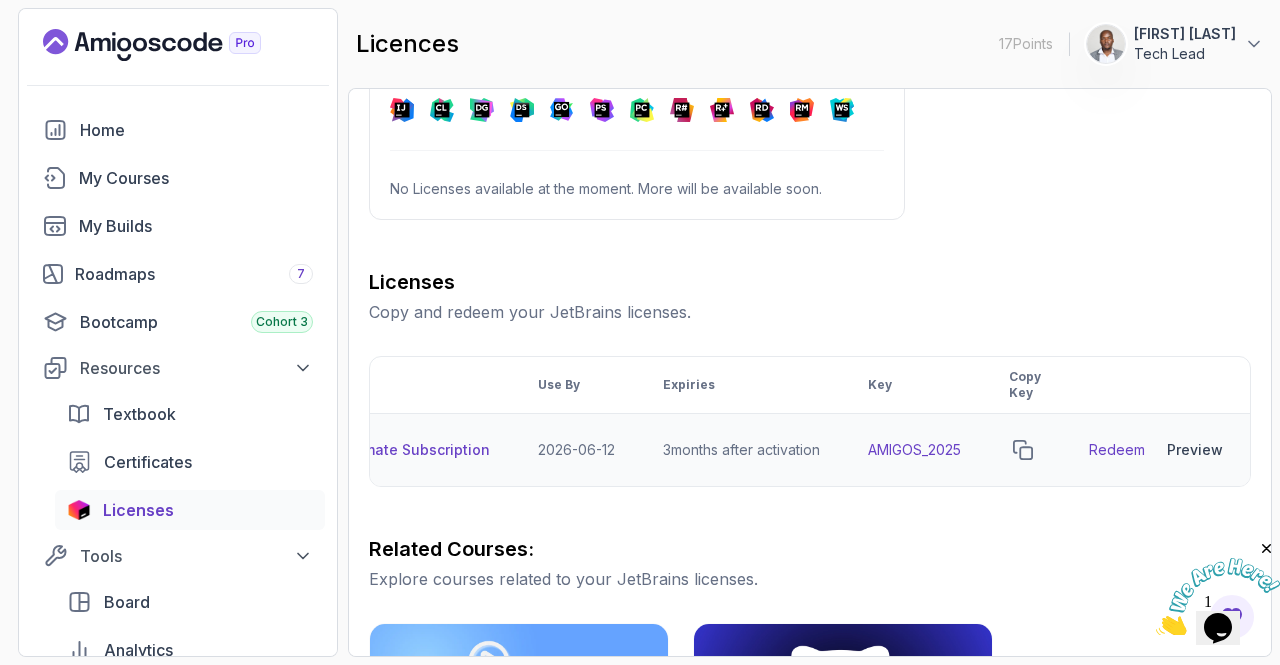 click on "Preview" at bounding box center [1195, 450] 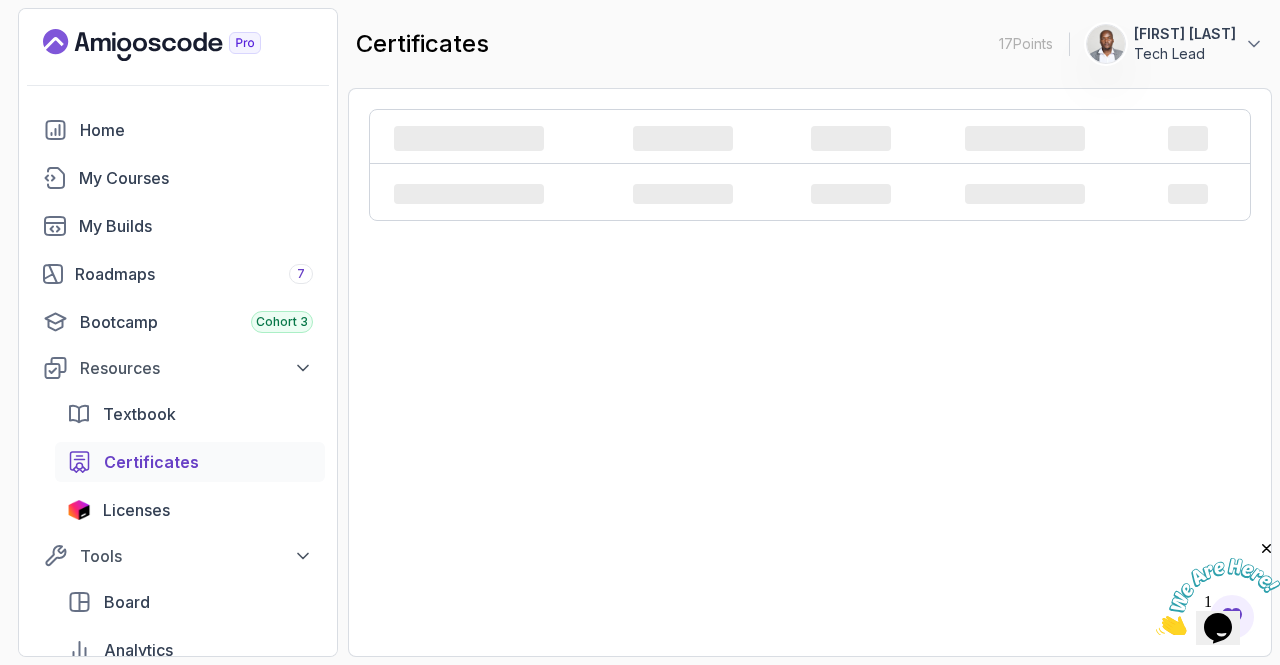 scroll, scrollTop: 0, scrollLeft: 0, axis: both 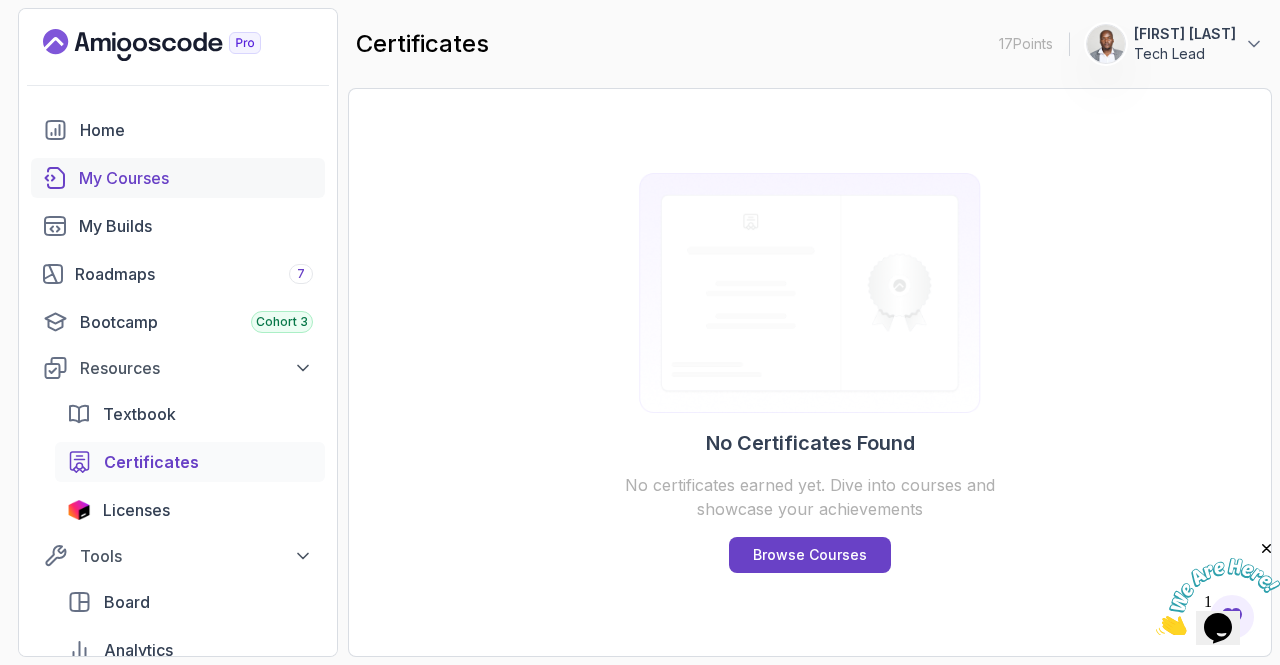 click on "My Courses" at bounding box center [196, 178] 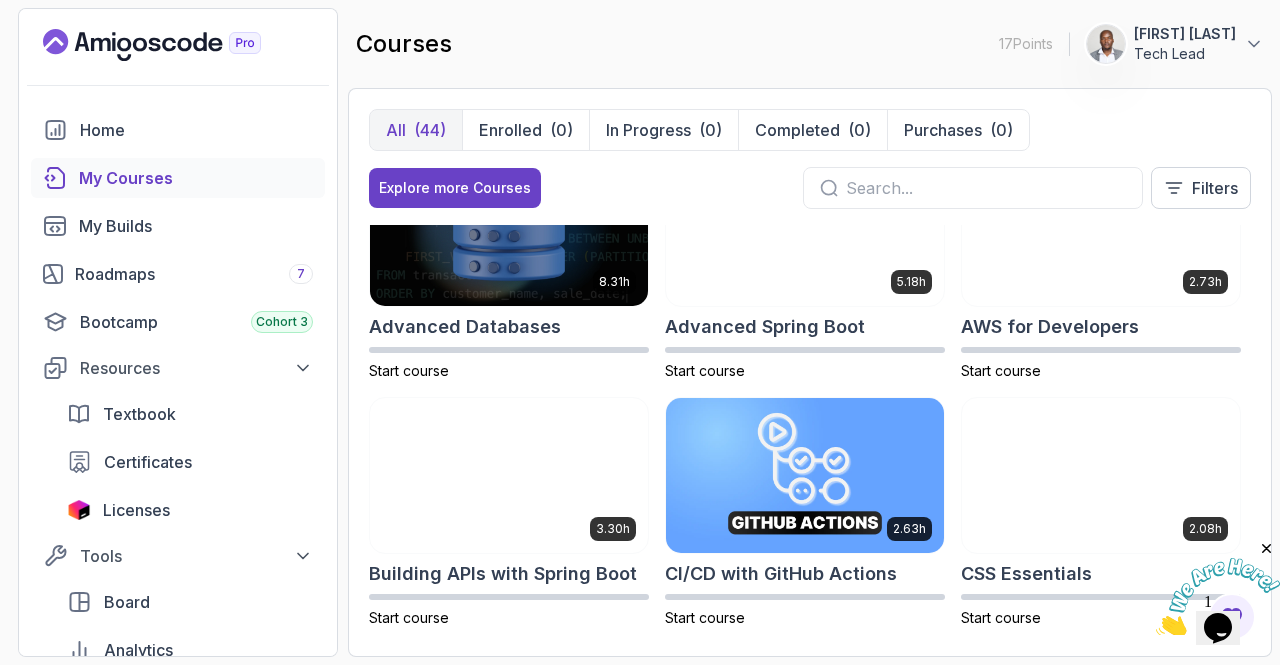 scroll, scrollTop: 0, scrollLeft: 0, axis: both 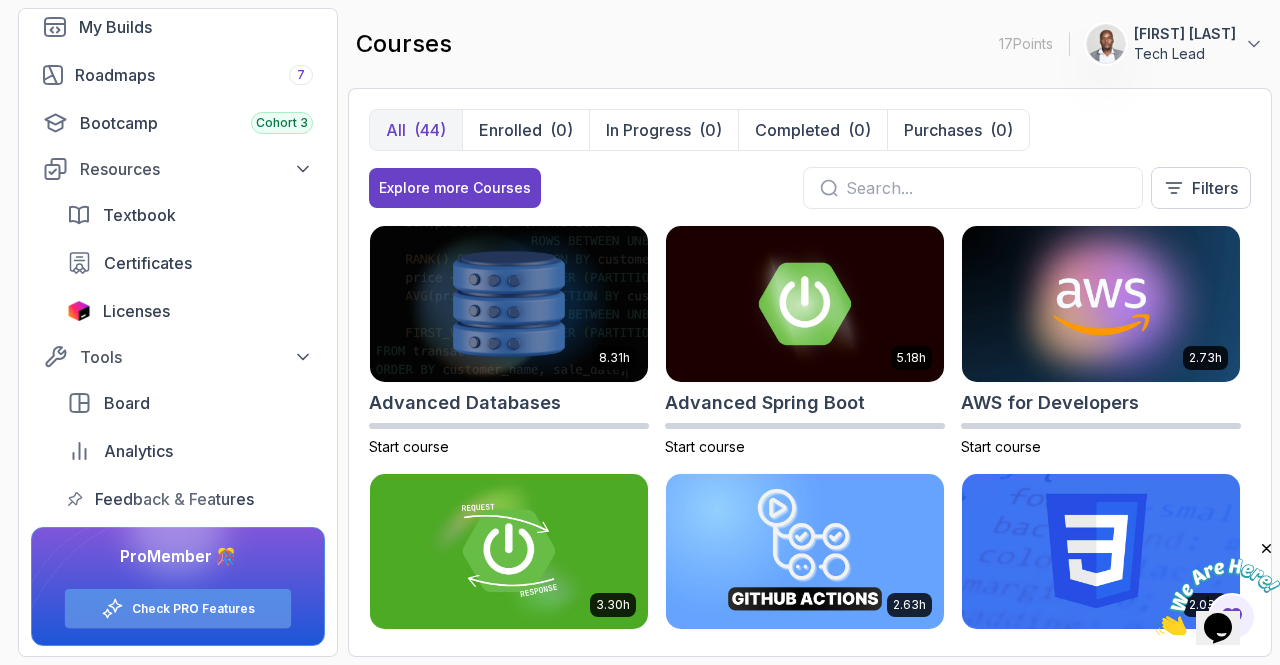 click on "Check PRO Features" at bounding box center [193, 609] 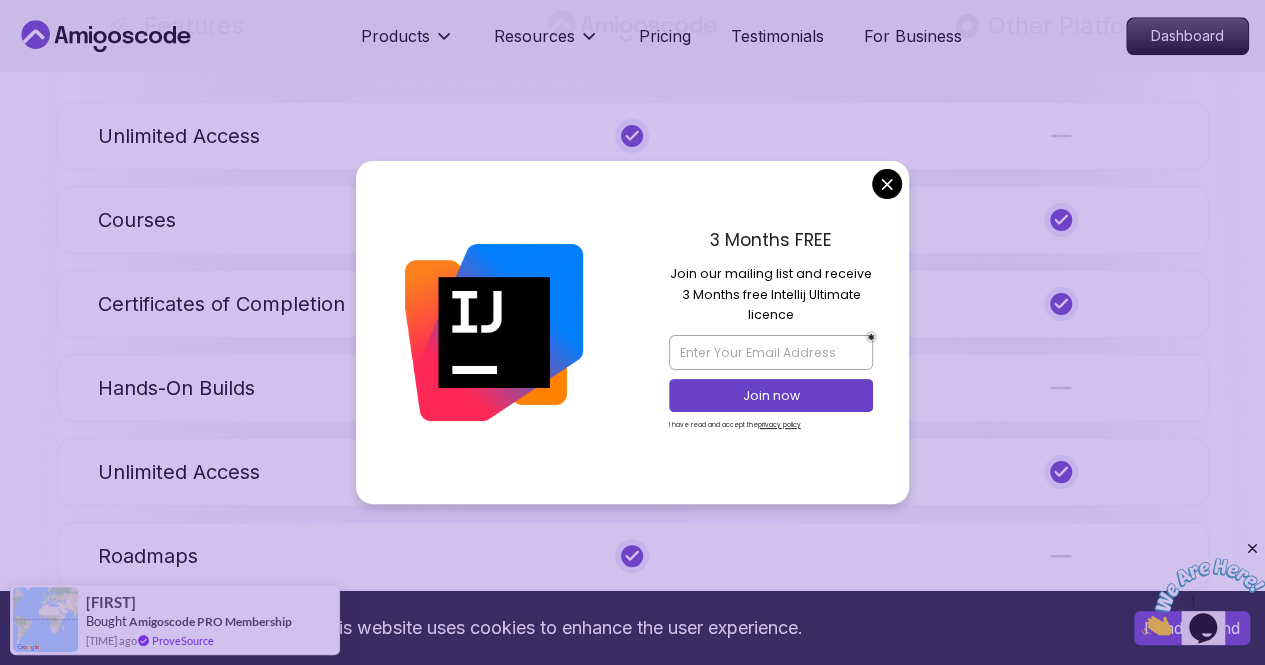 scroll, scrollTop: 1138, scrollLeft: 0, axis: vertical 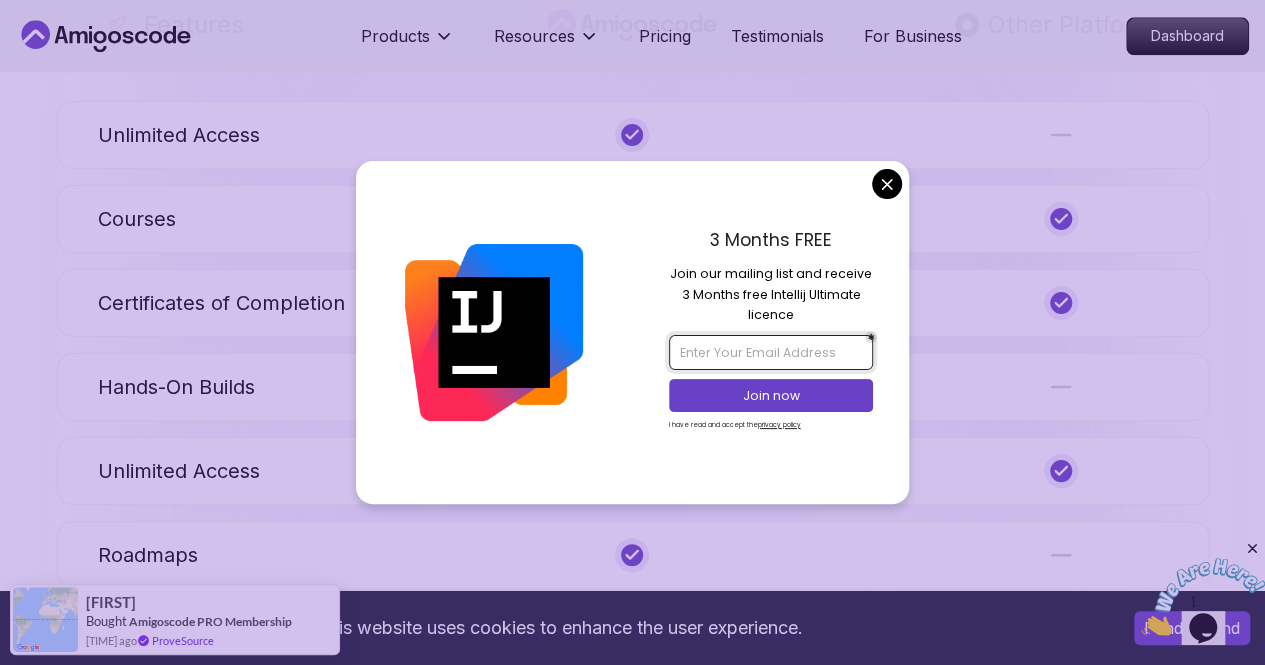 click at bounding box center (771, 352) 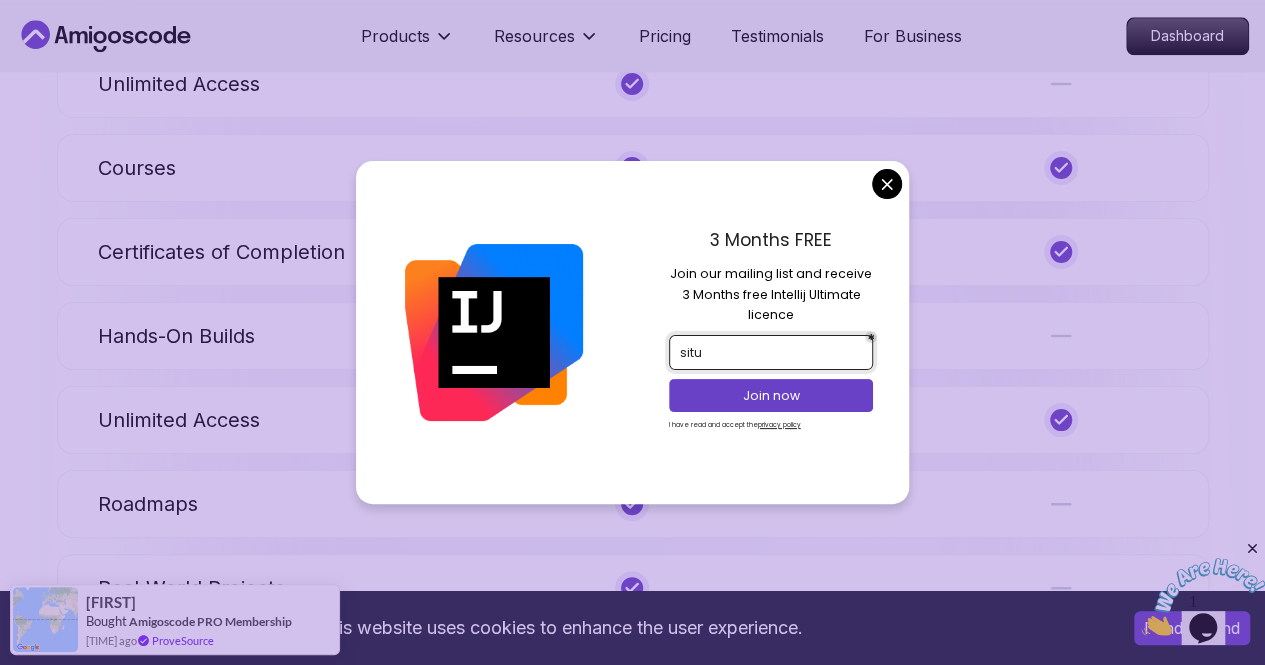 type on "situmaduncan21@gmail.com" 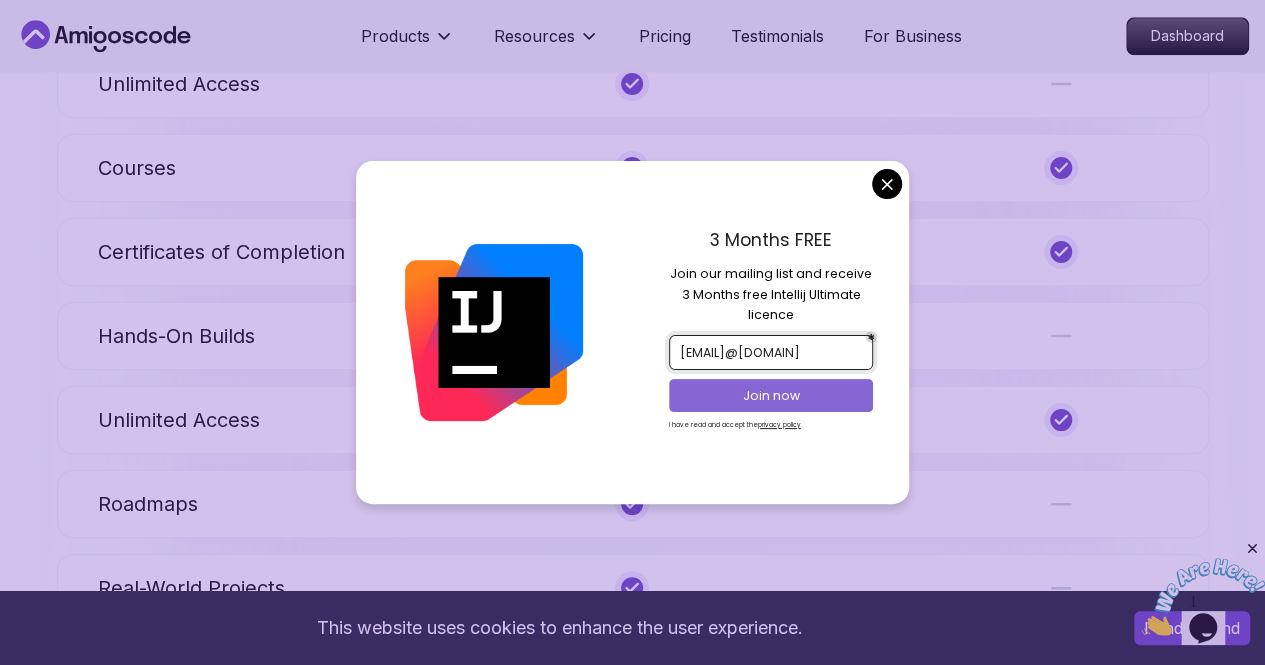 click on "Join now" at bounding box center [771, 395] 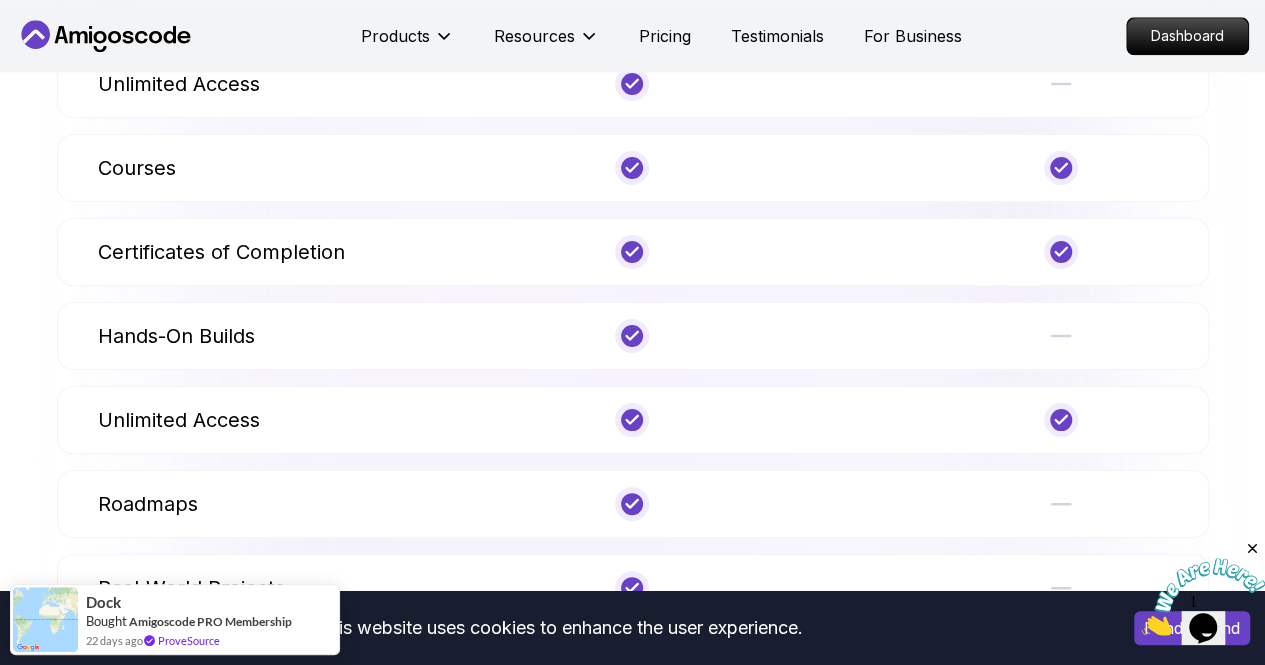 click on "This website uses cookies to enhance the user experience. I understand Products Resources Pricing Testimonials For Business Dashboard Products Resources Pricing Testimonials For Business Dashboard Features Amigoscode  PRO  Features Amigoscode PRO is a subscription-based service that provides access to all of our courses and resources with one subscription. Why Amigoscode What Makes  Amigoscode Unique Discover why developers choose Amigoscode to level up their skills and achieve their goals Features Other Platforms Unlimited Access Courses Certificates of Completion Hands-On Builds Unlimited Access Roadmaps Real-World Projects Affordable Pricing Free Updates to Courses Private Community Team Access Plans Testimonials Success  Stories Discover how our students have succeeded with Amigoscode PRO.             Sai      Software Engineer @Amazon                     FAQs Got Questions?   We've Got Answers! See how our students are achieving their goals and excelling in tech What is your refund policy?   Developers" at bounding box center (632, 1664) 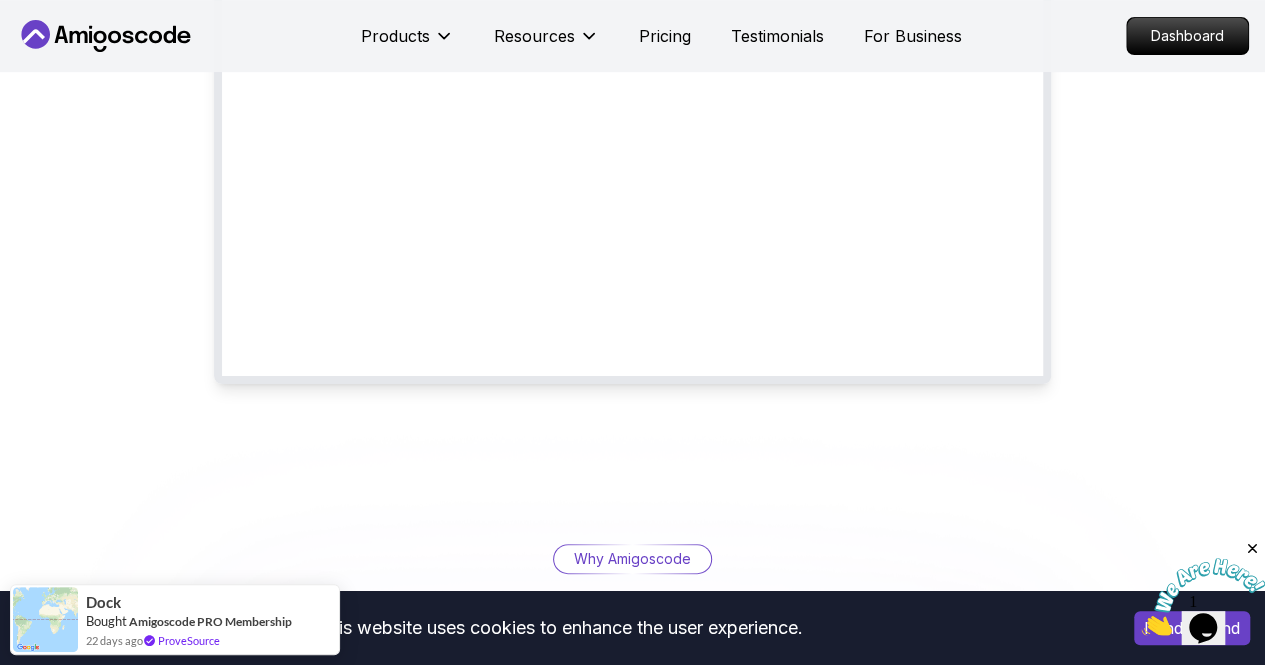 scroll, scrollTop: 0, scrollLeft: 0, axis: both 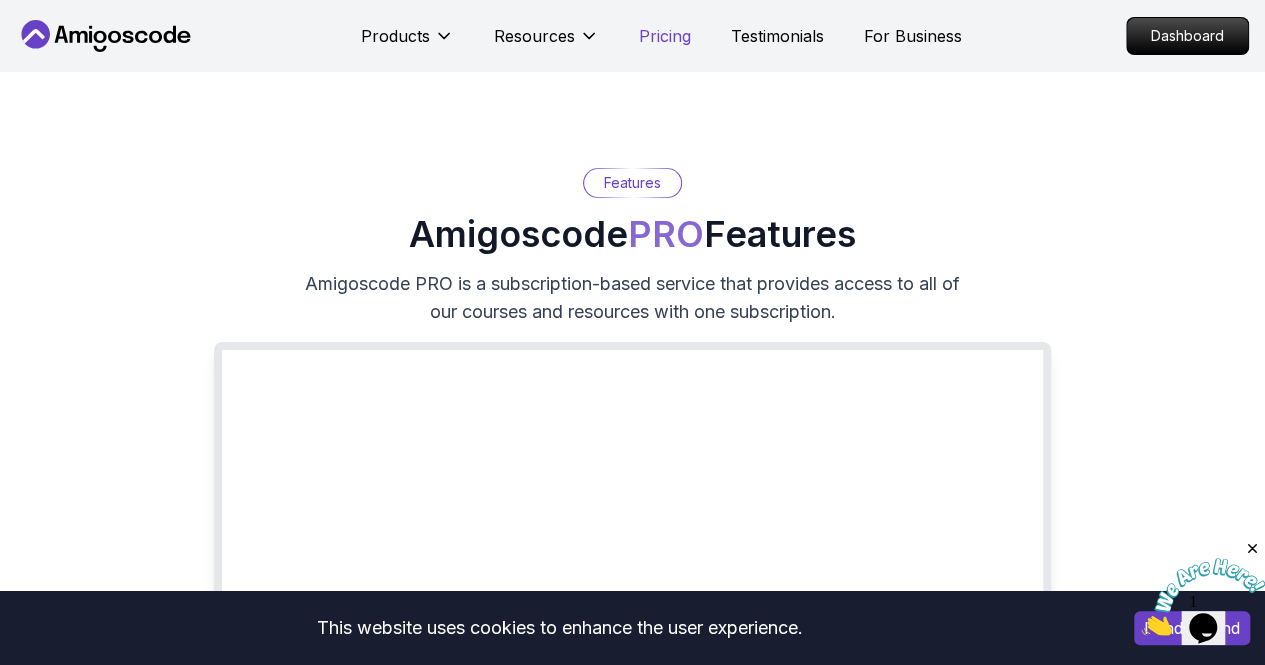 click on "Pricing" at bounding box center (665, 36) 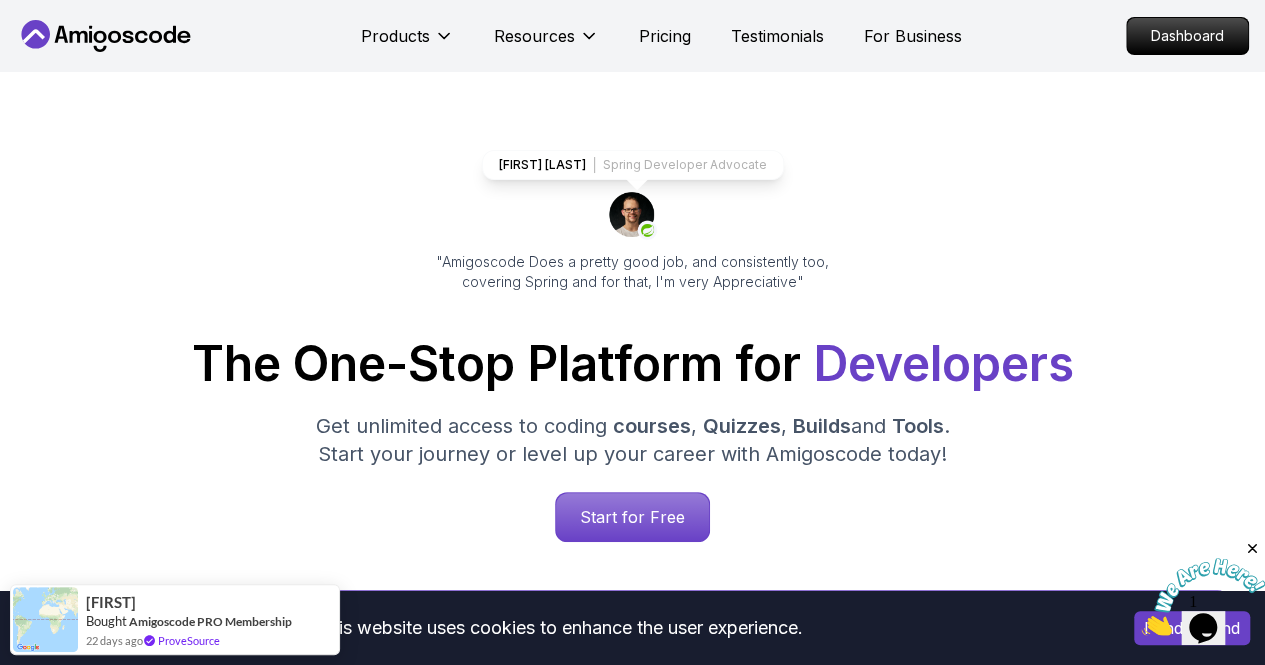 scroll, scrollTop: 0, scrollLeft: 0, axis: both 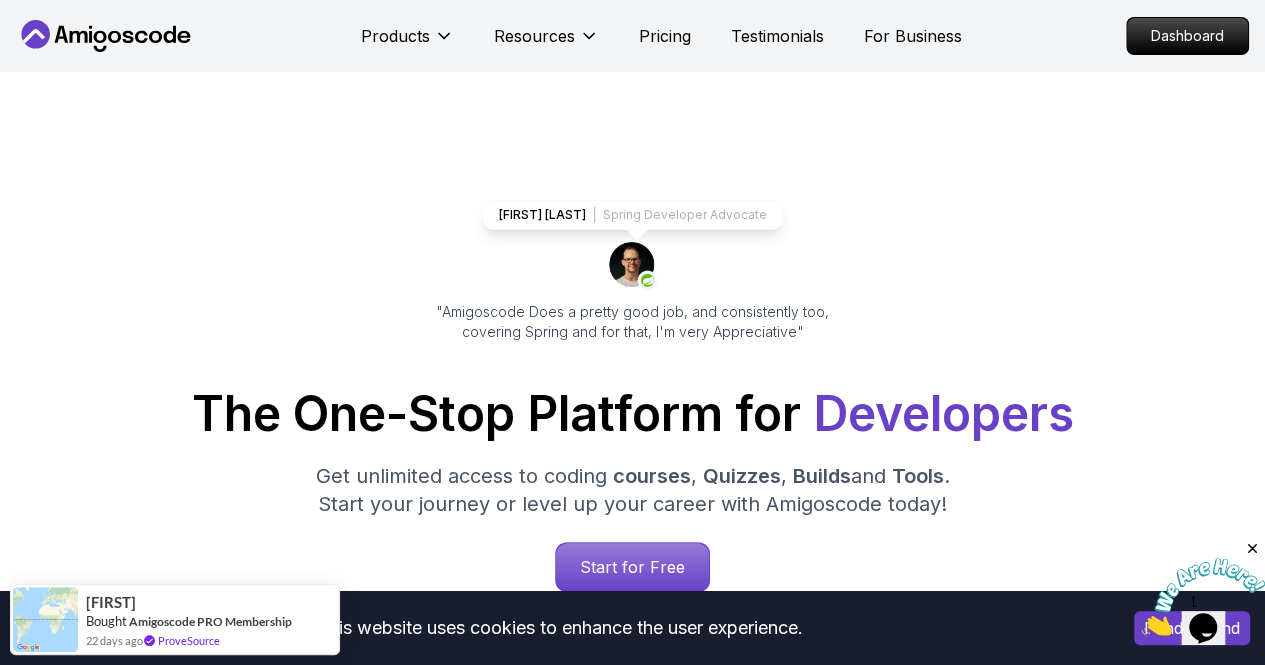 click 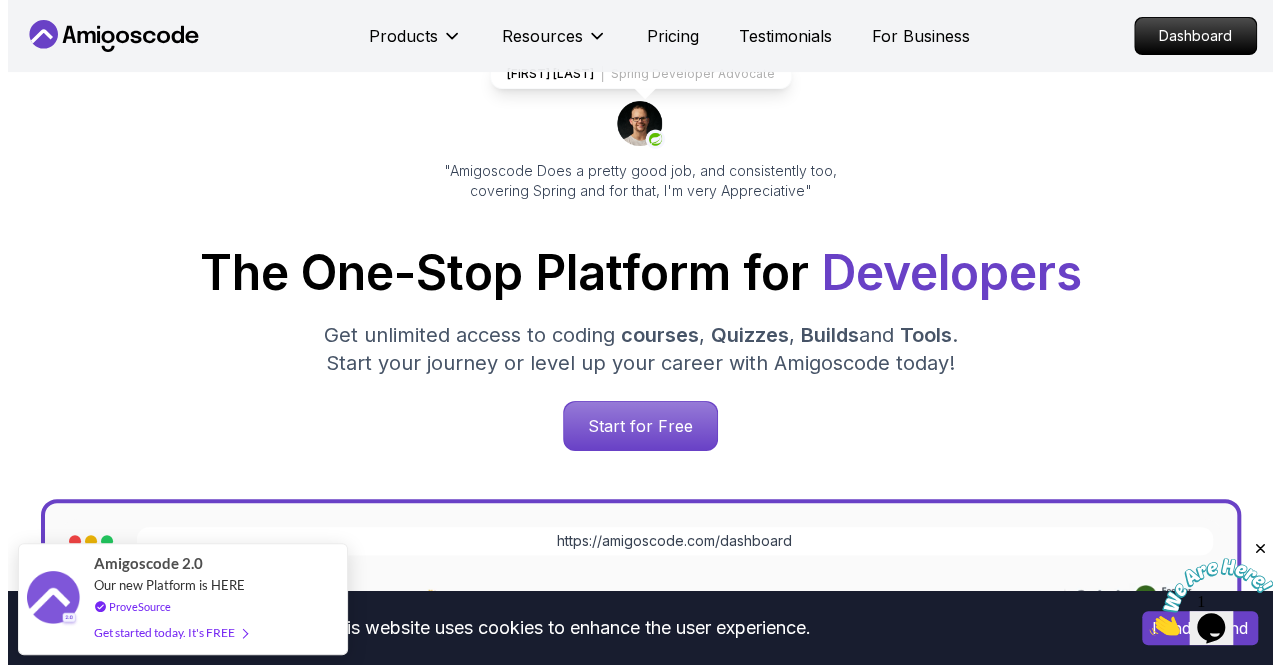scroll, scrollTop: 0, scrollLeft: 0, axis: both 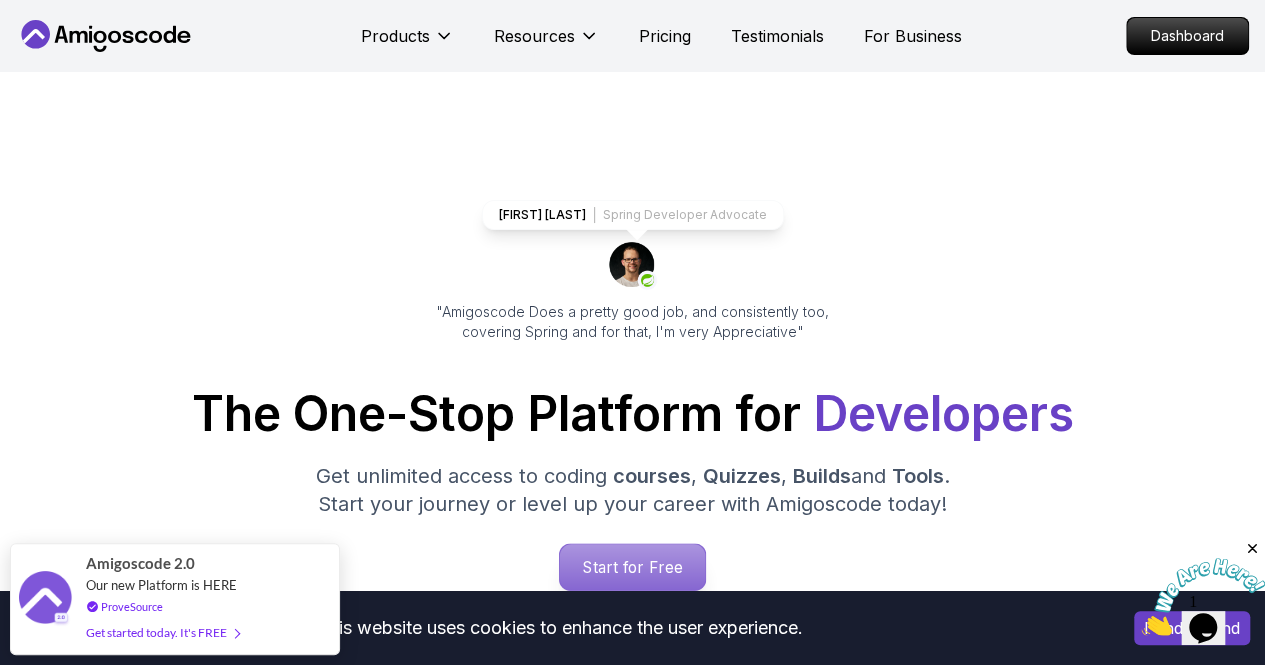 click on "Start for Free" at bounding box center (632, 567) 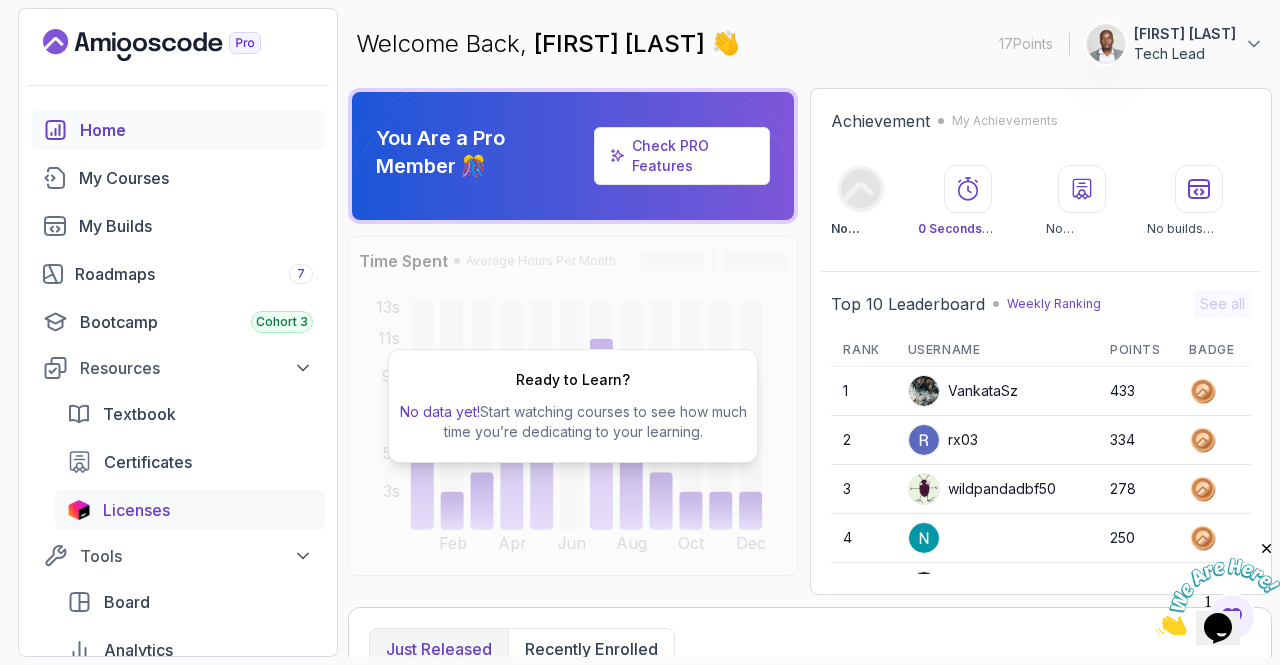 click on "Licenses" at bounding box center (190, 510) 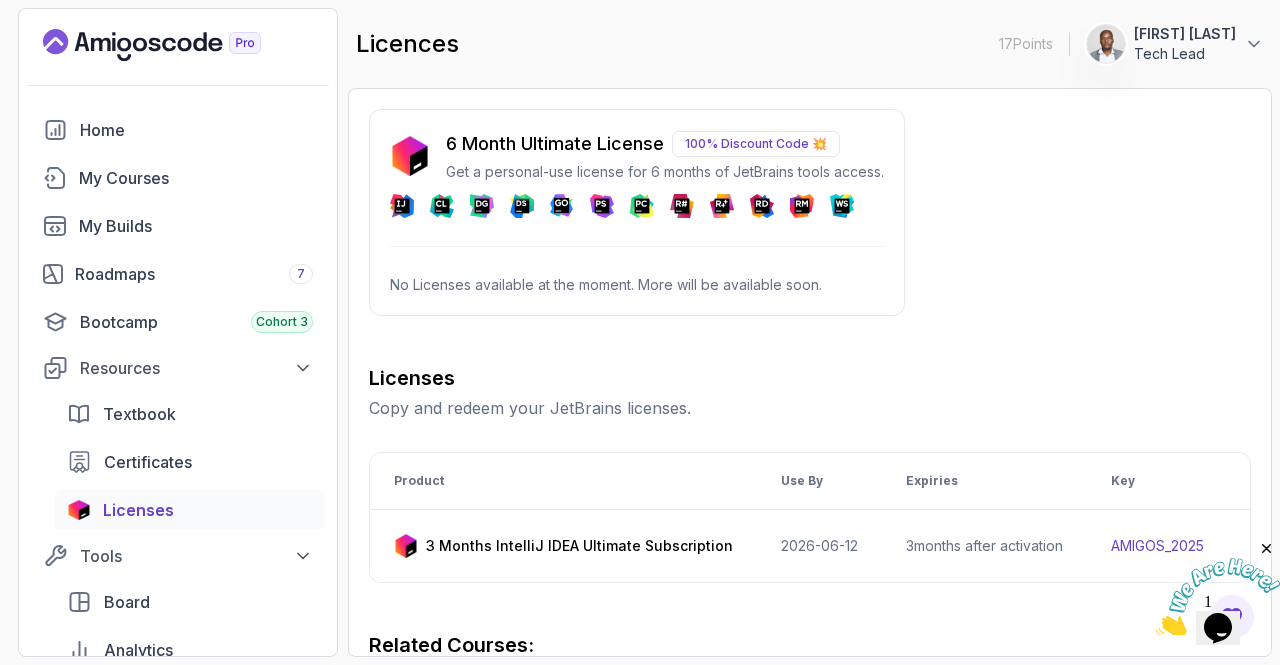 scroll, scrollTop: 0, scrollLeft: 243, axis: horizontal 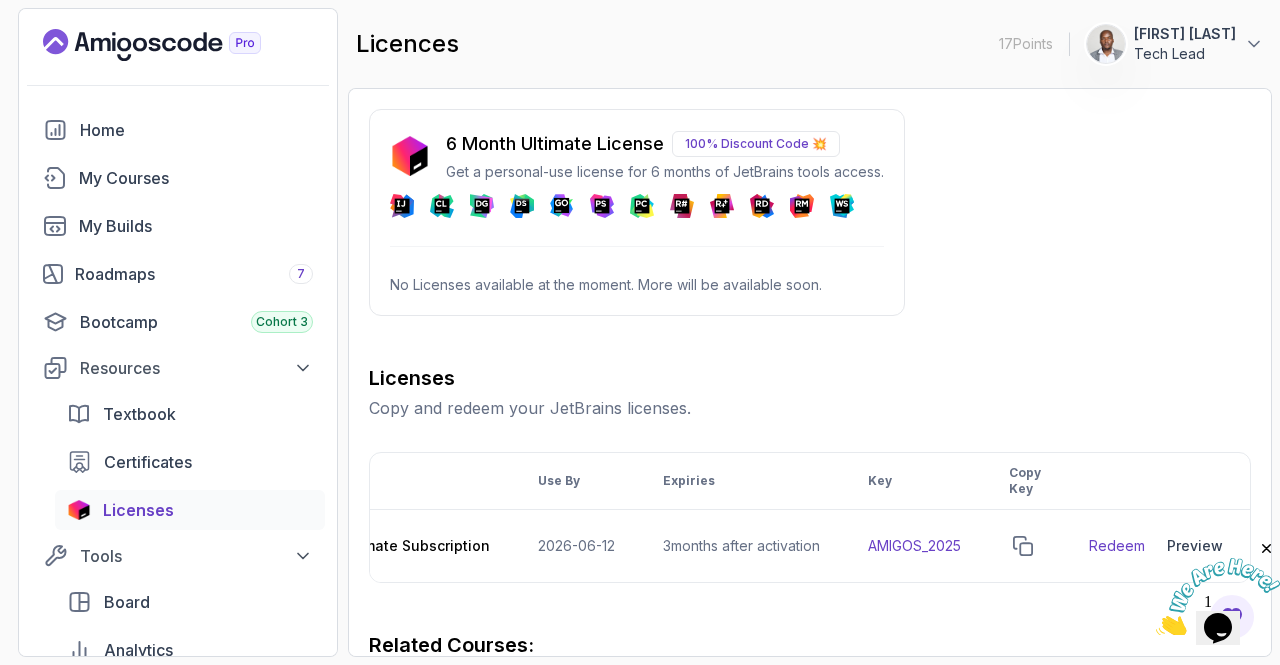 click on "Duncan situma Tech Lead" at bounding box center (1175, 44) 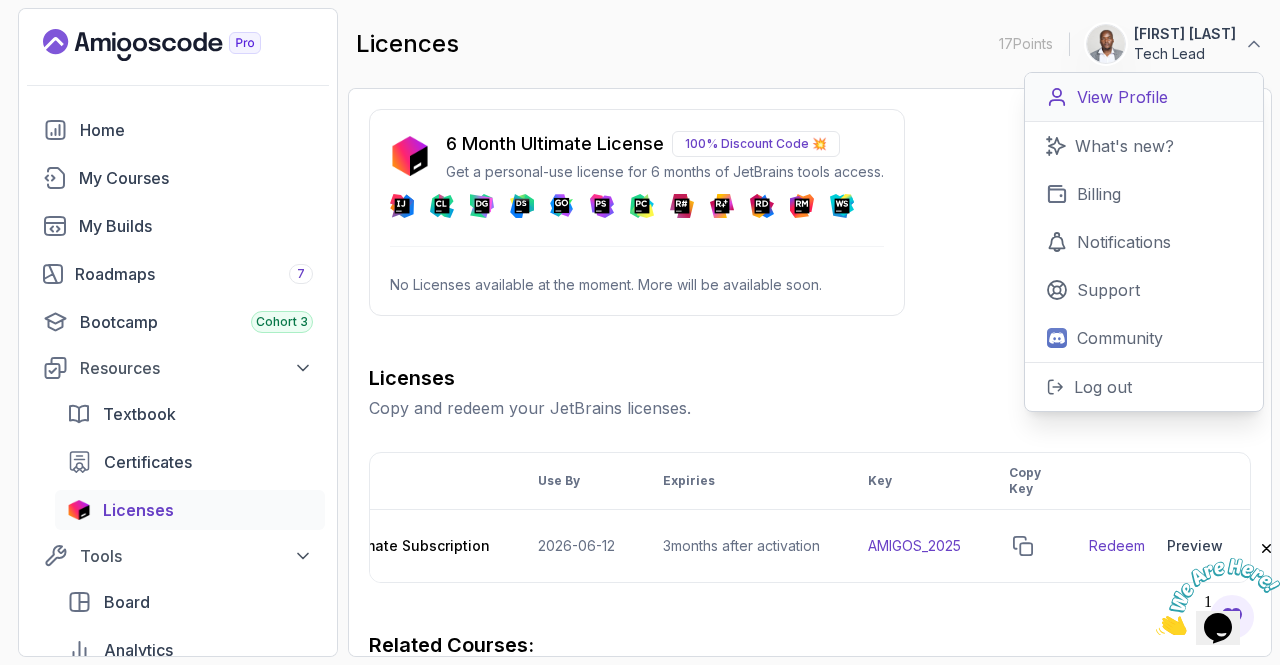 click on "View Profile" at bounding box center [1122, 97] 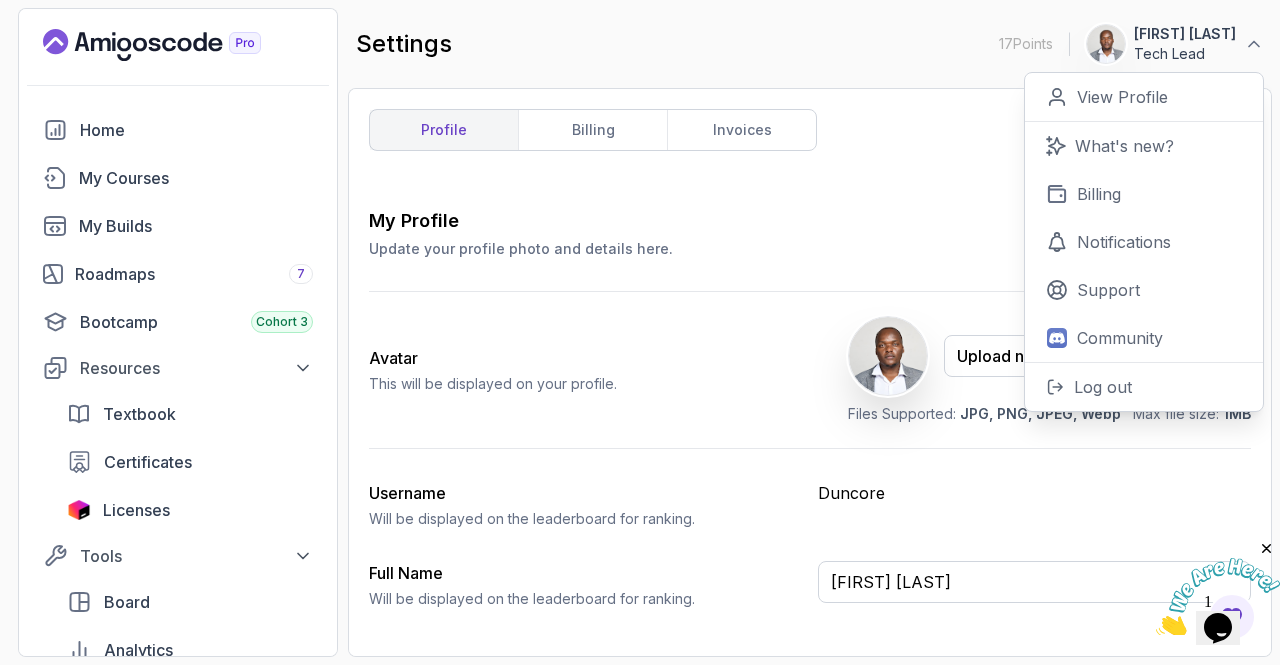 click on "Avatar This will be displayed on your profile. Upload new Picture Delete Files Supported:   JPG, PNG, JPEG, Webp   Max file size:   1MB" at bounding box center [810, 370] 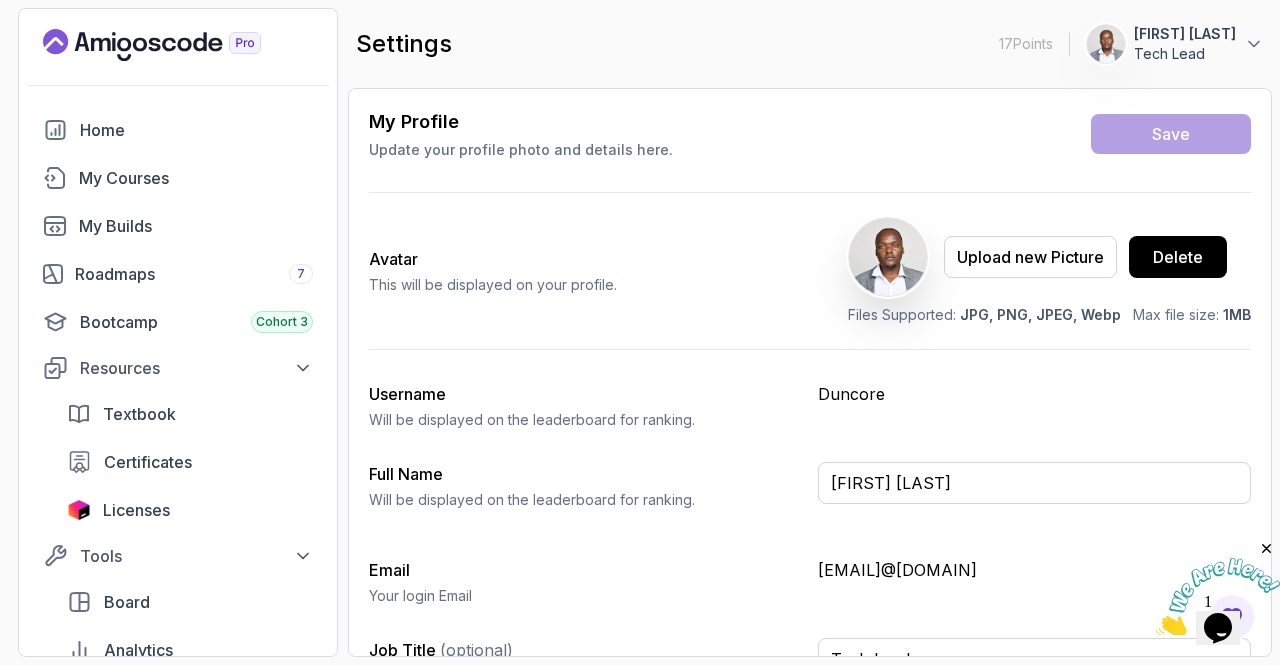 scroll, scrollTop: 105, scrollLeft: 0, axis: vertical 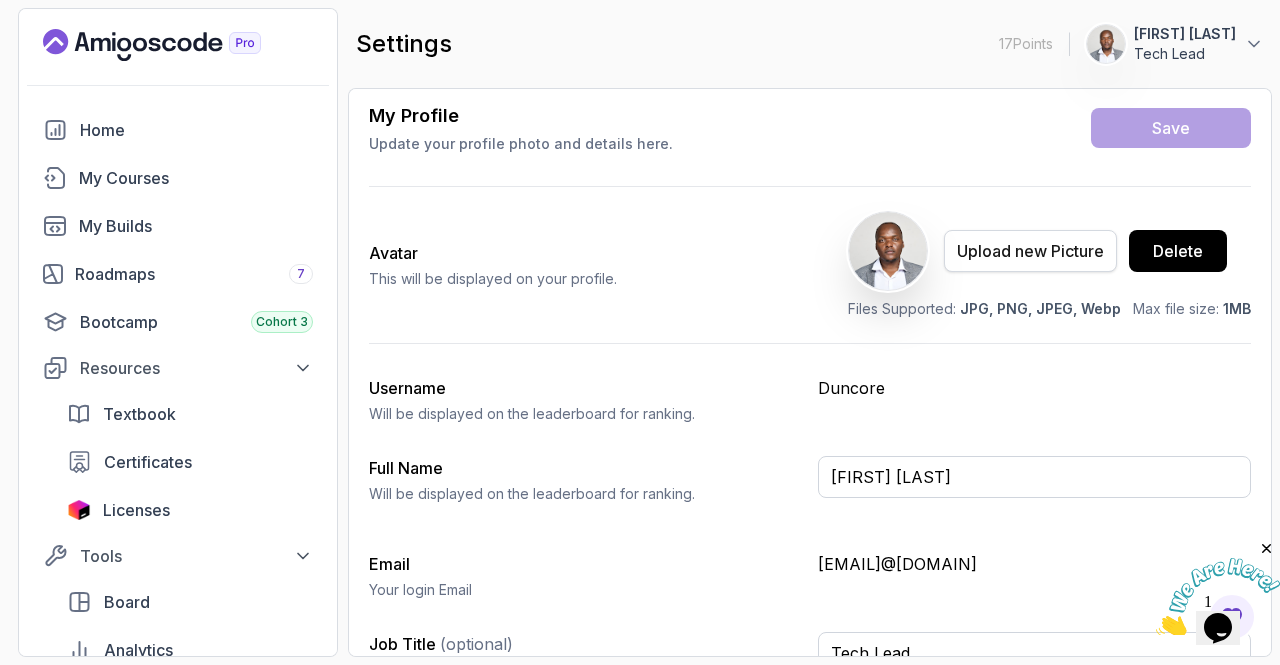 click on "Upload new Picture" at bounding box center [1030, 251] 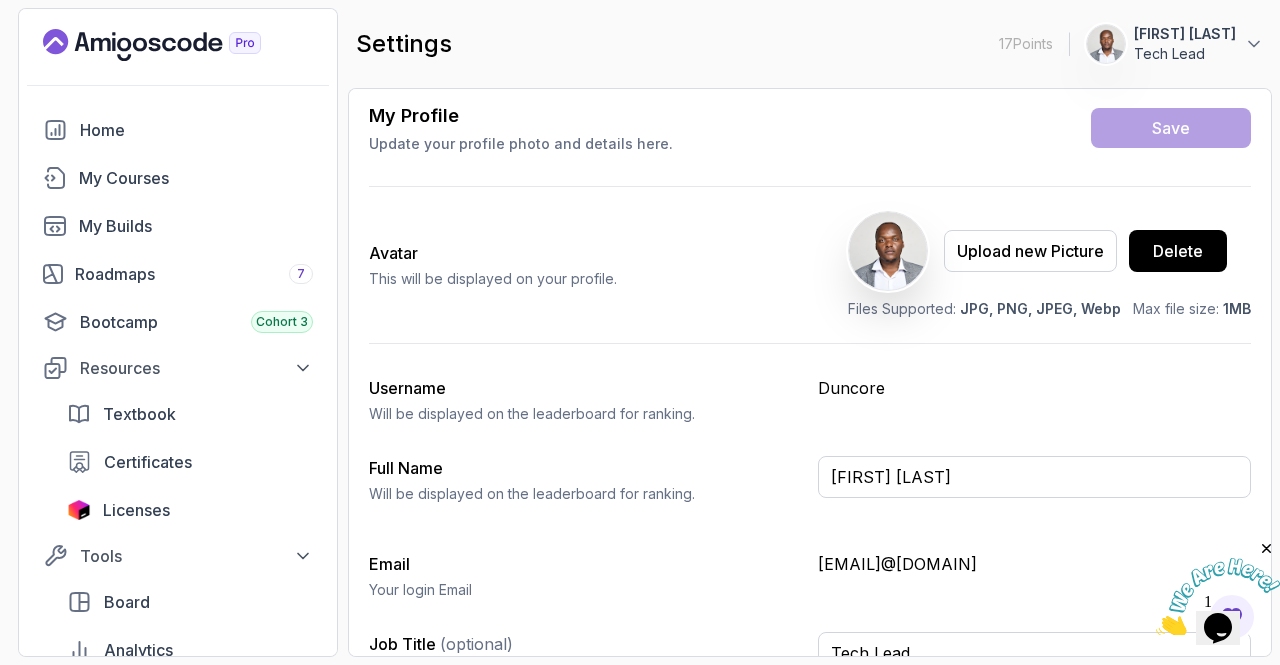scroll, scrollTop: 141, scrollLeft: 0, axis: vertical 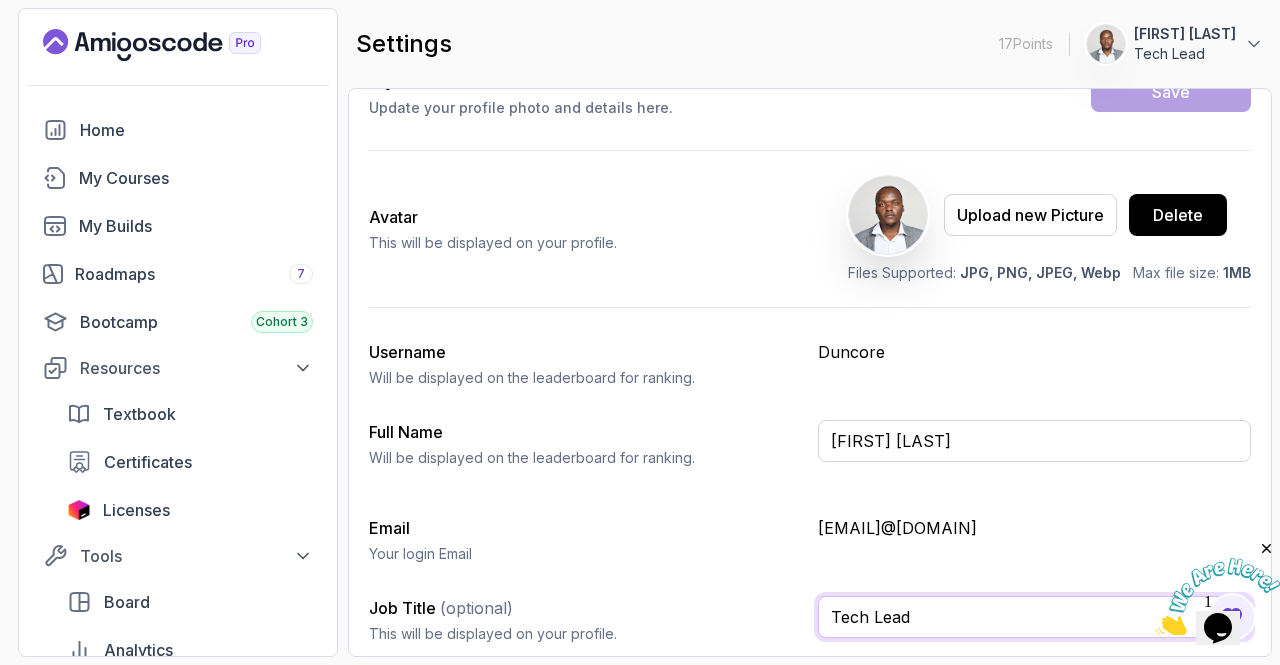 click on "Tech Lead" at bounding box center (1034, 617) 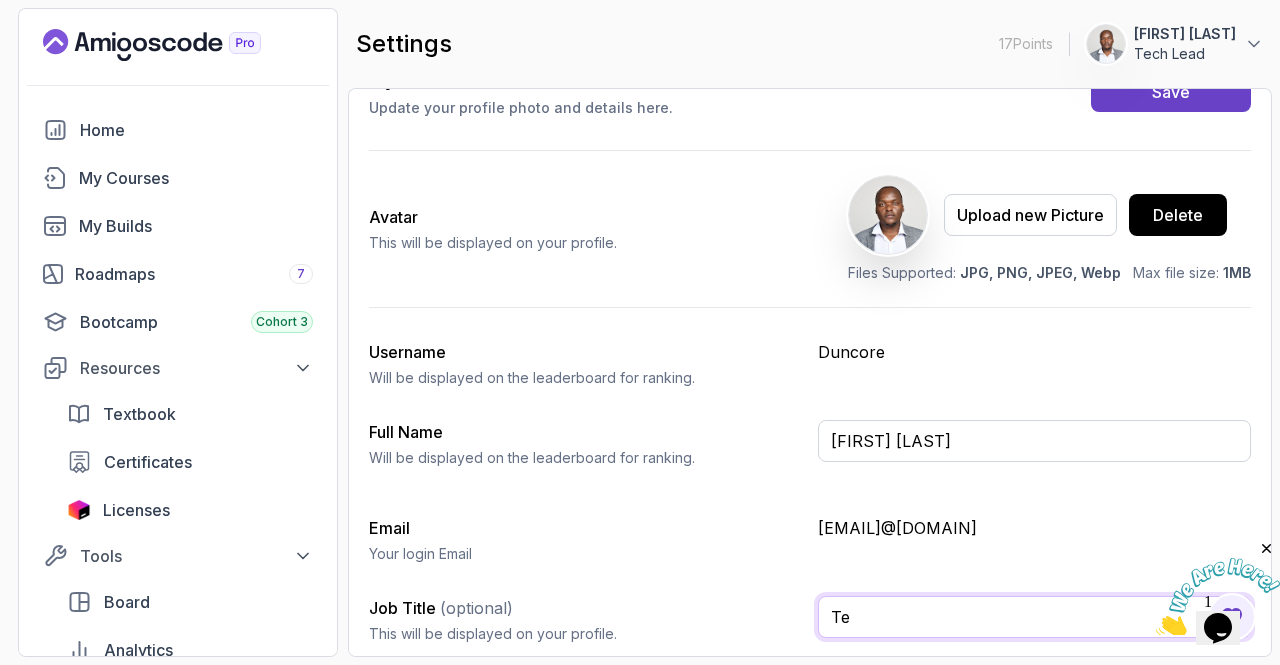 type on "T" 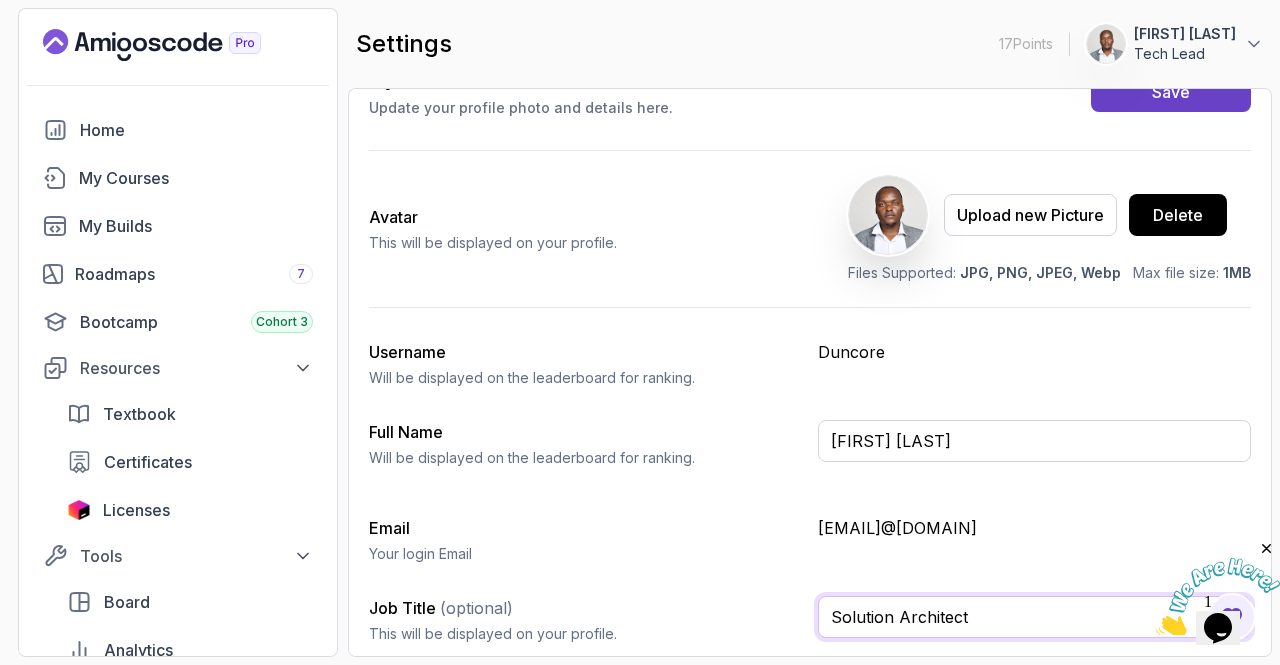 type on "Solution Architect" 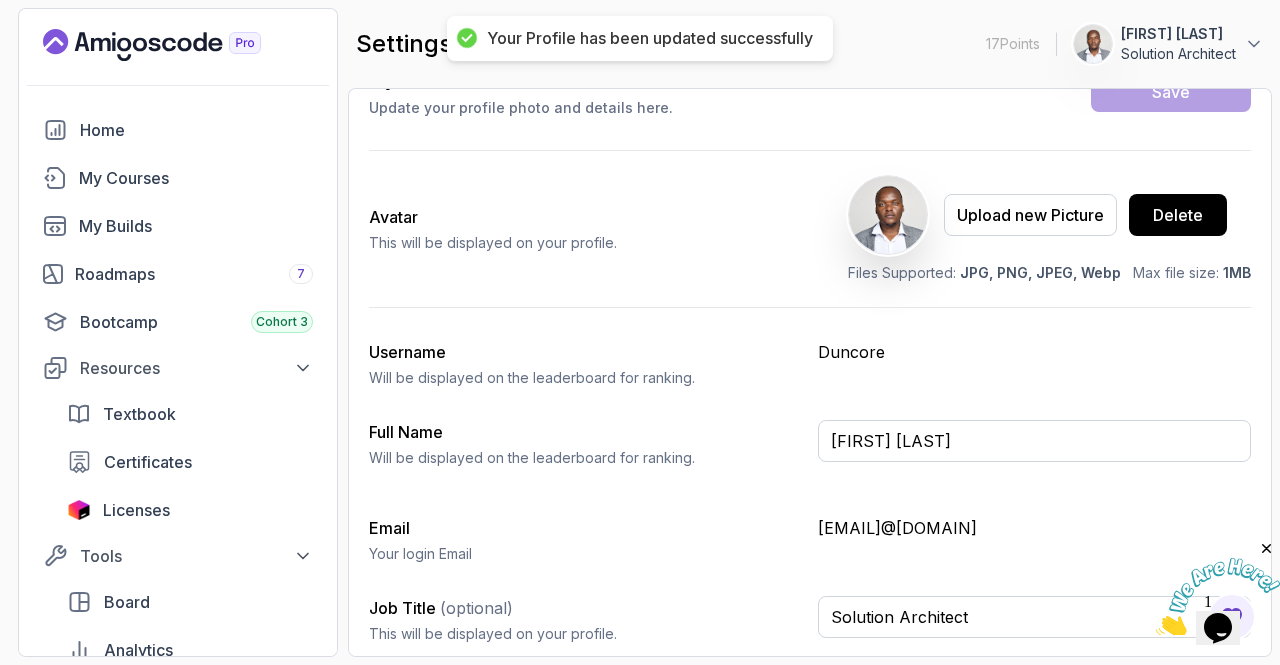 click on "Email Your login Email situmaduncan21@gmail.com" at bounding box center (810, 540) 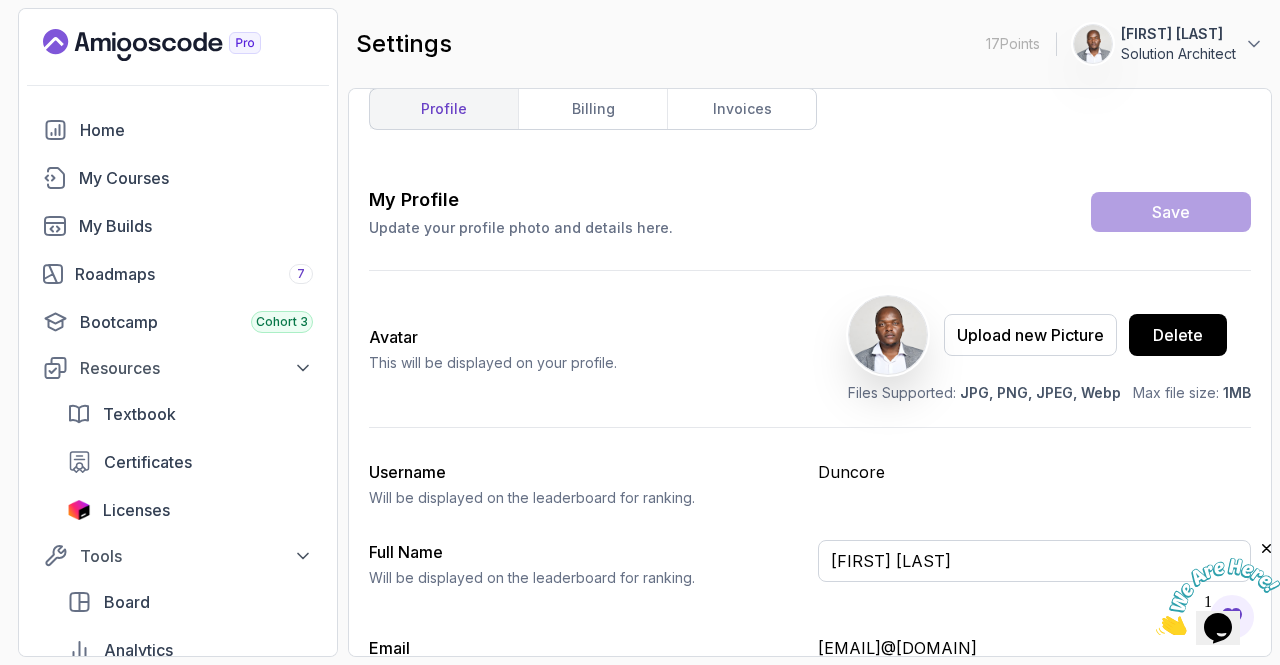 scroll, scrollTop: 0, scrollLeft: 0, axis: both 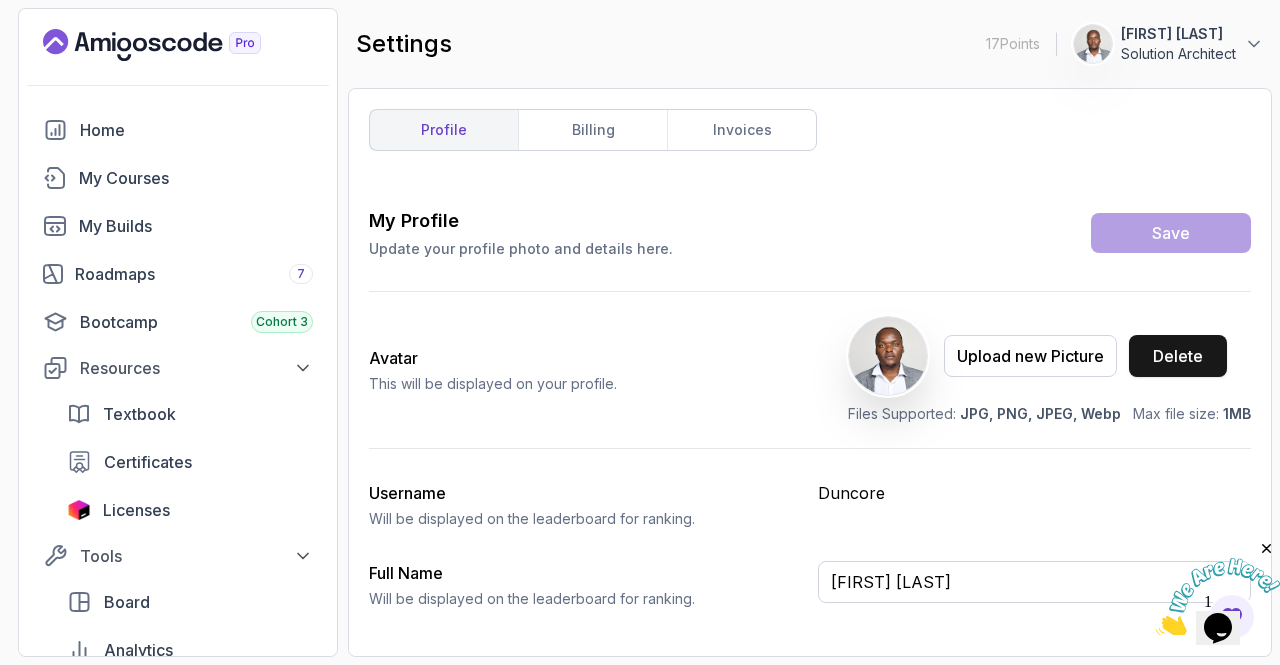 click on "Delete" at bounding box center (1178, 356) 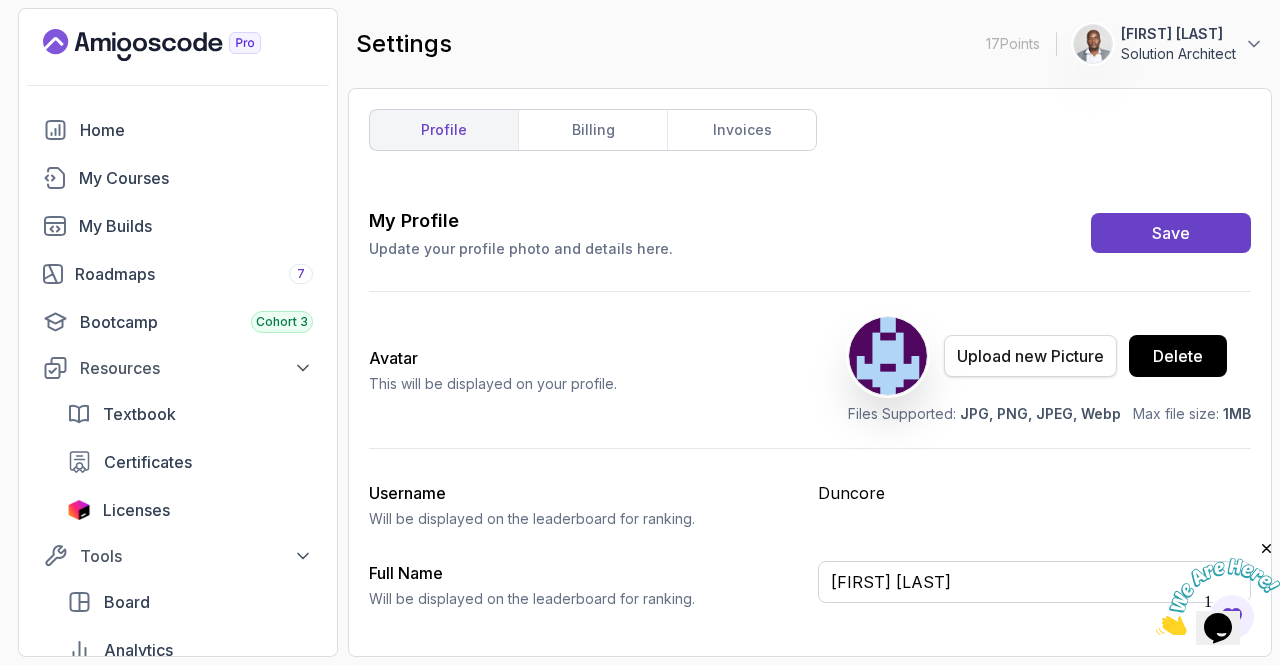 click on "Upload new Picture" at bounding box center [1030, 356] 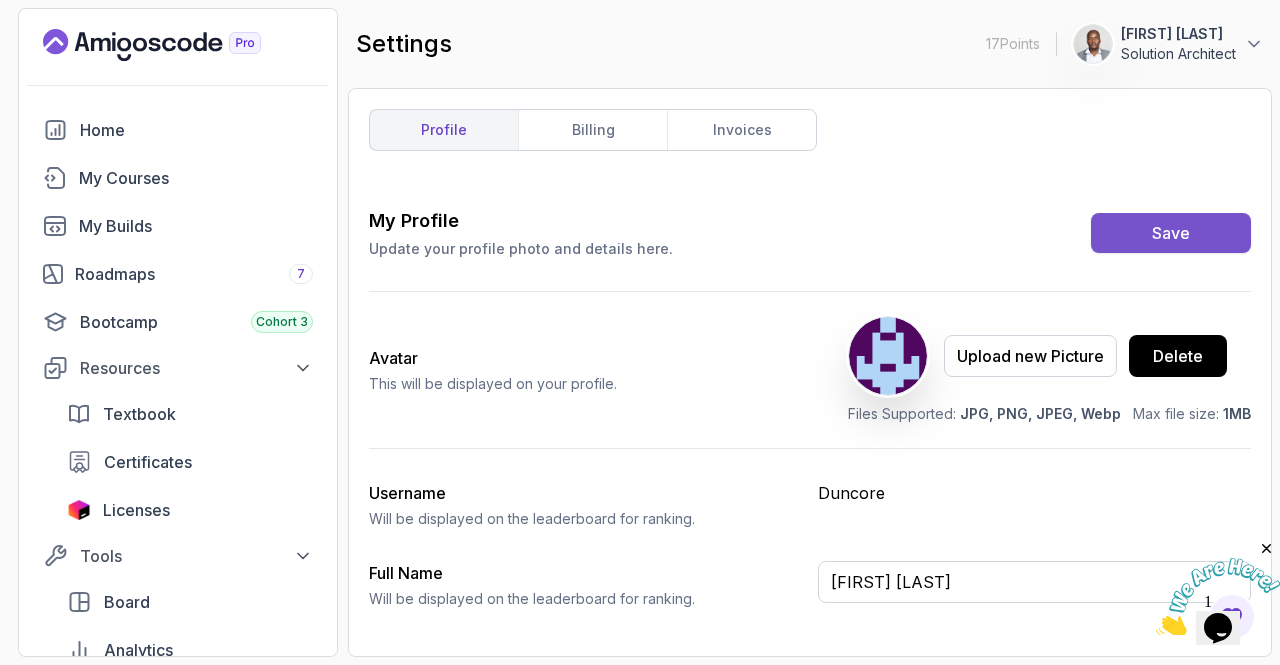 click on "Save" at bounding box center [1171, 233] 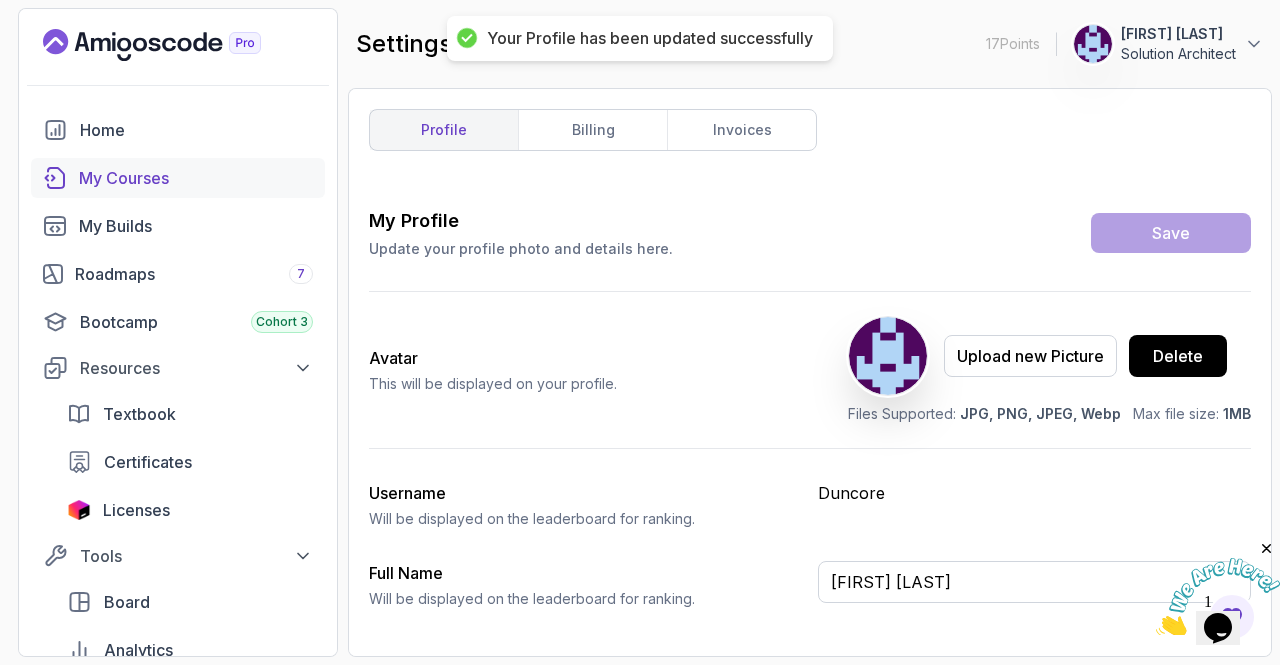 click on "My Courses" at bounding box center [178, 178] 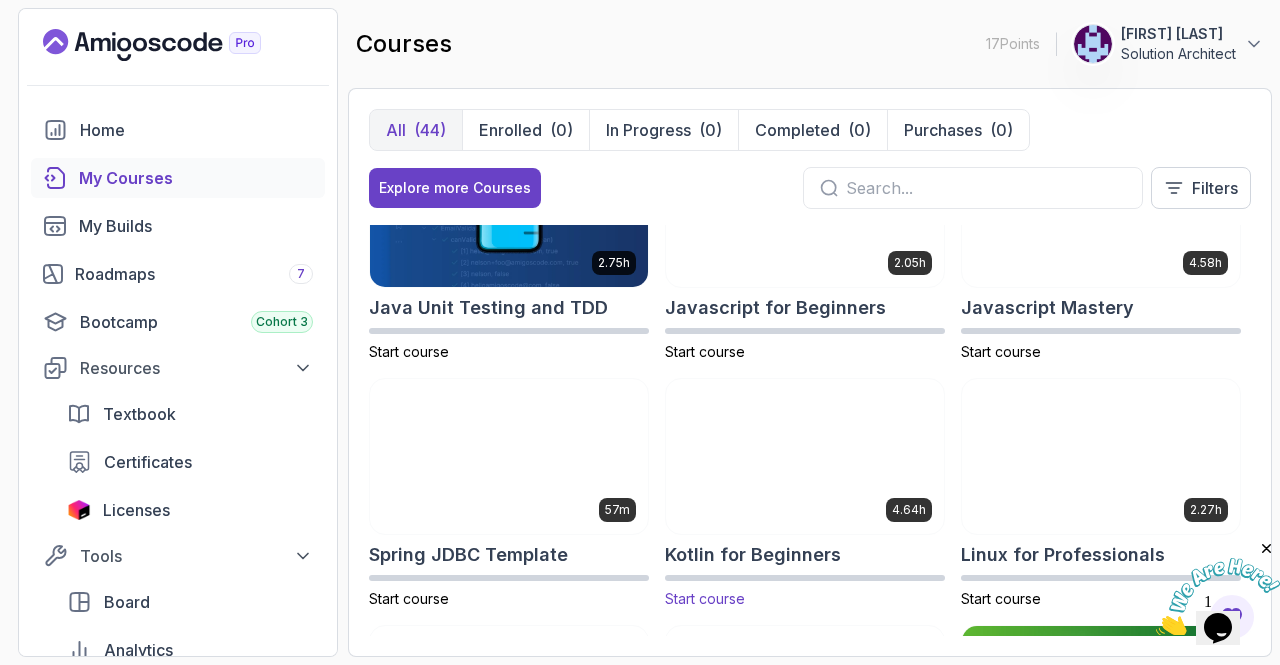 scroll, scrollTop: 2088, scrollLeft: 0, axis: vertical 